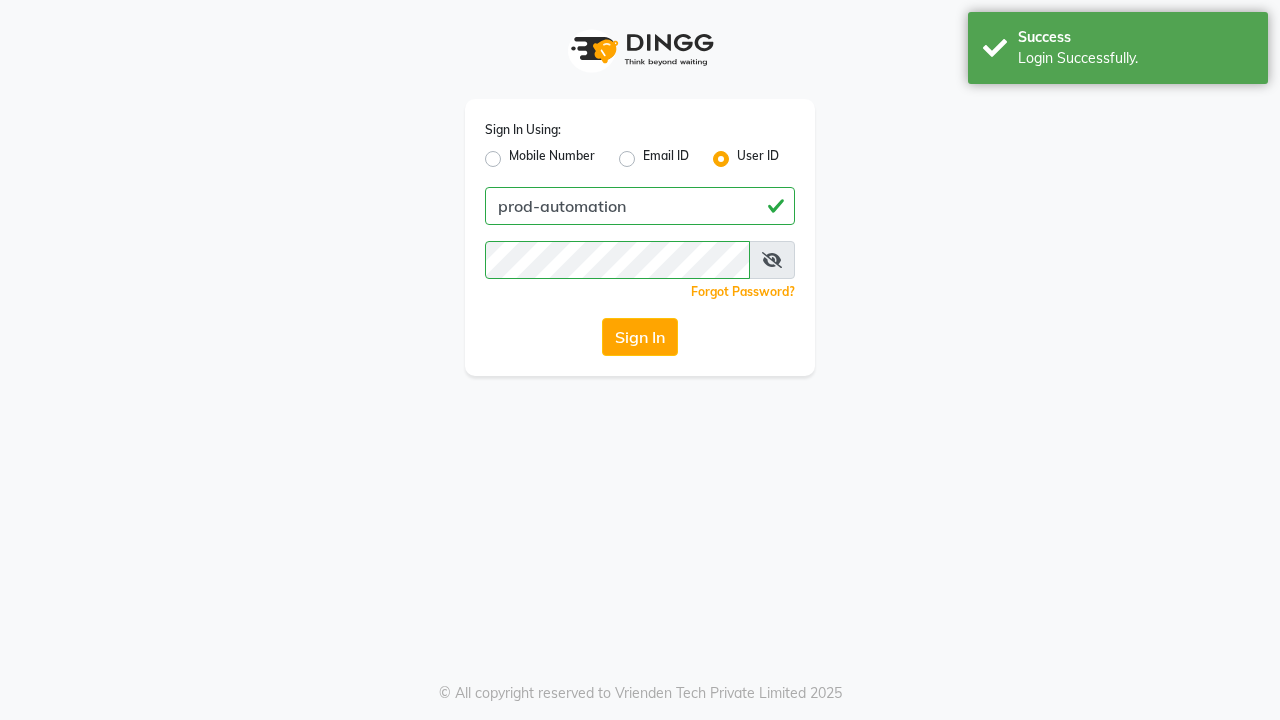 scroll, scrollTop: 0, scrollLeft: 0, axis: both 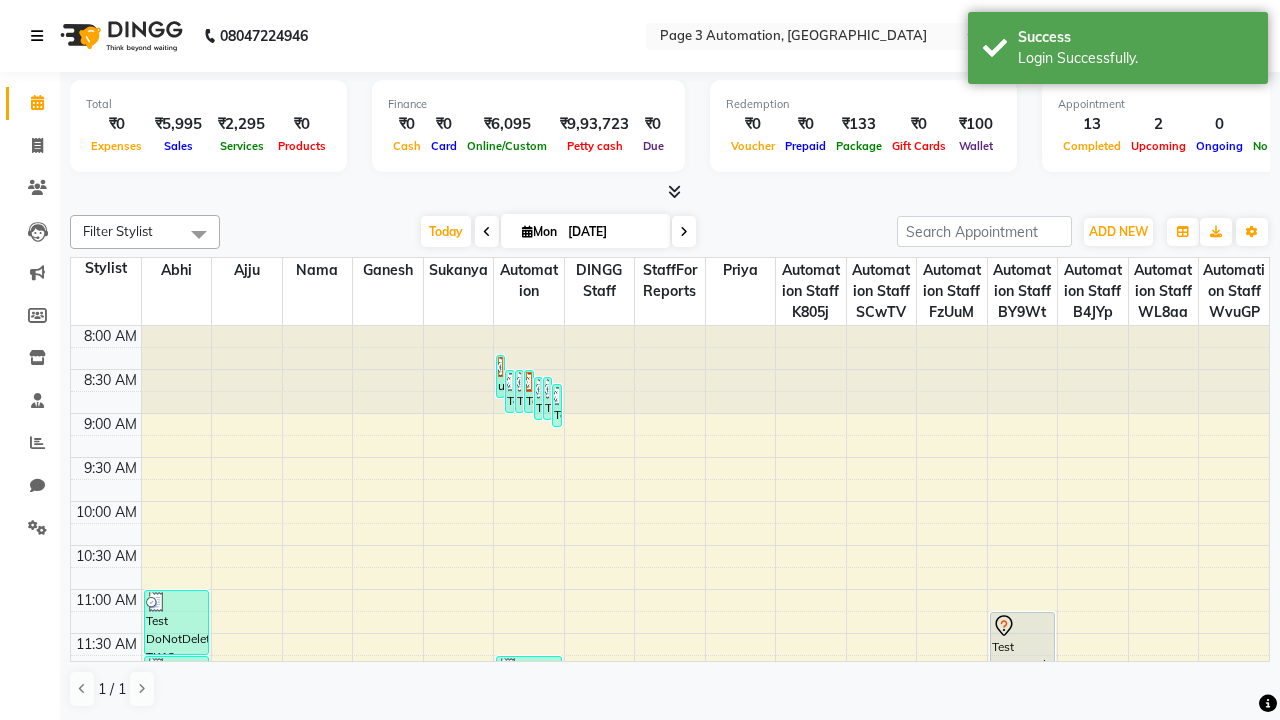 click at bounding box center [37, 36] 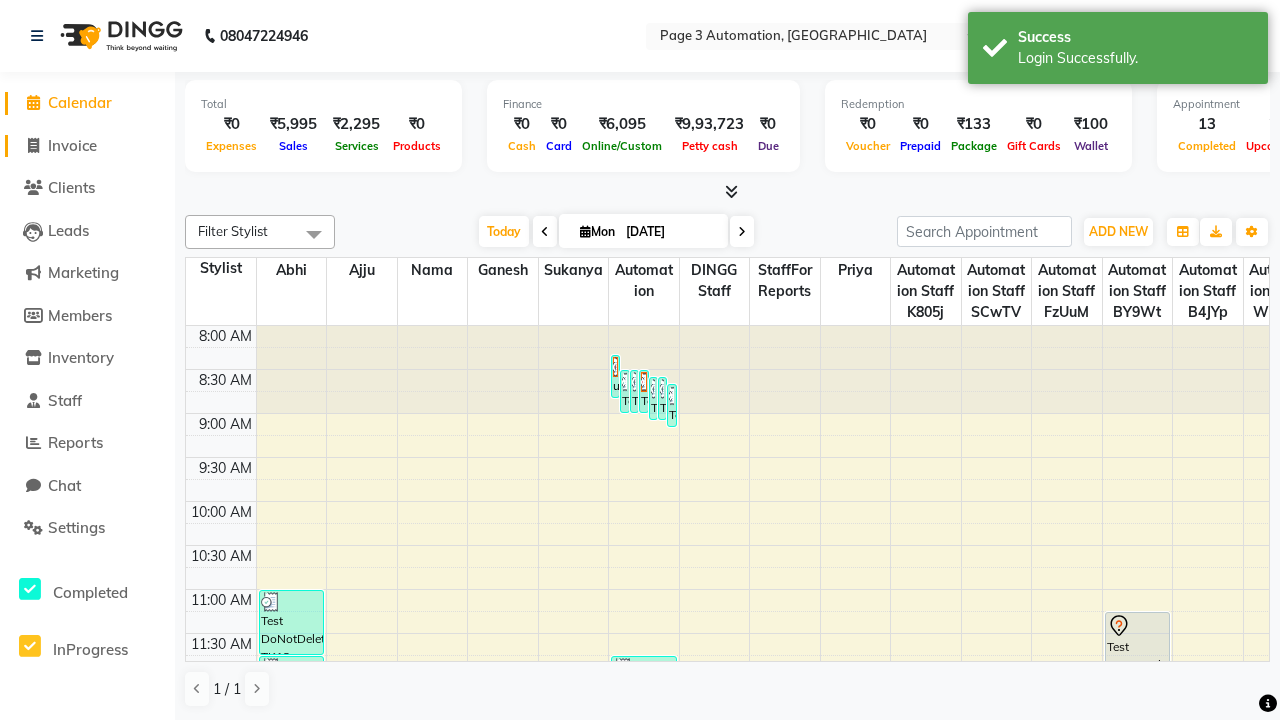 click on "Invoice" 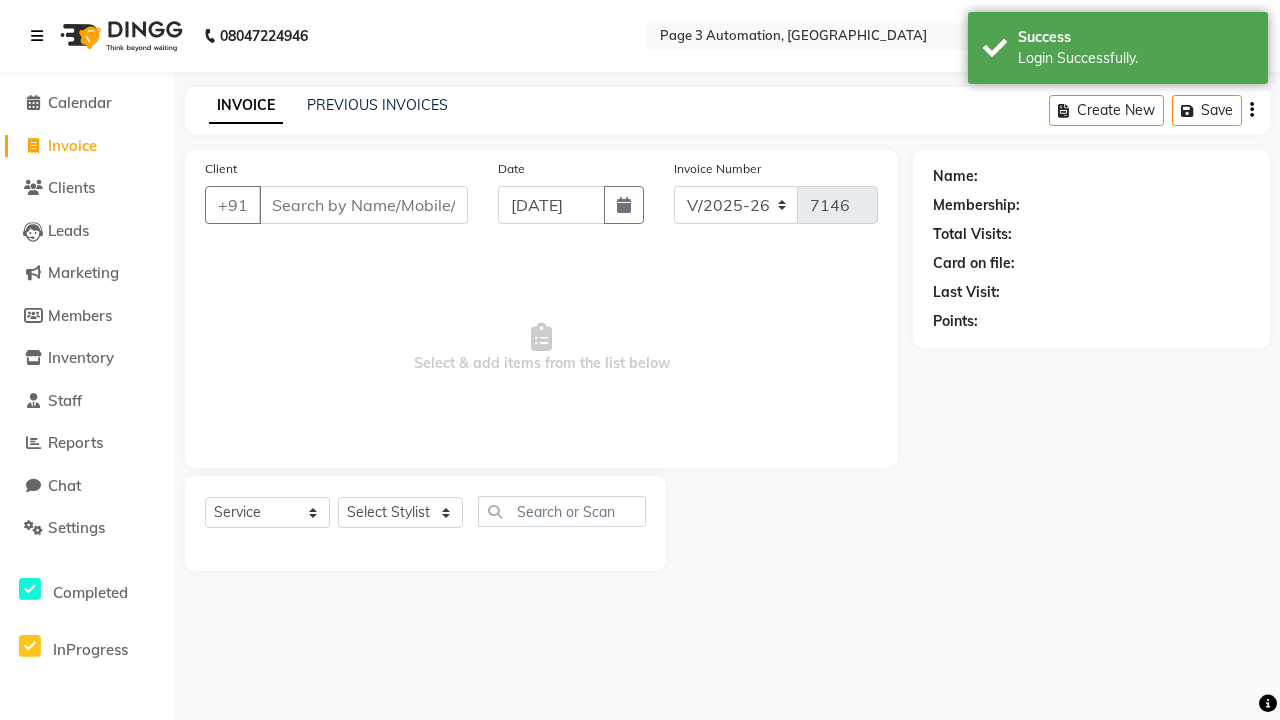 click at bounding box center (37, 36) 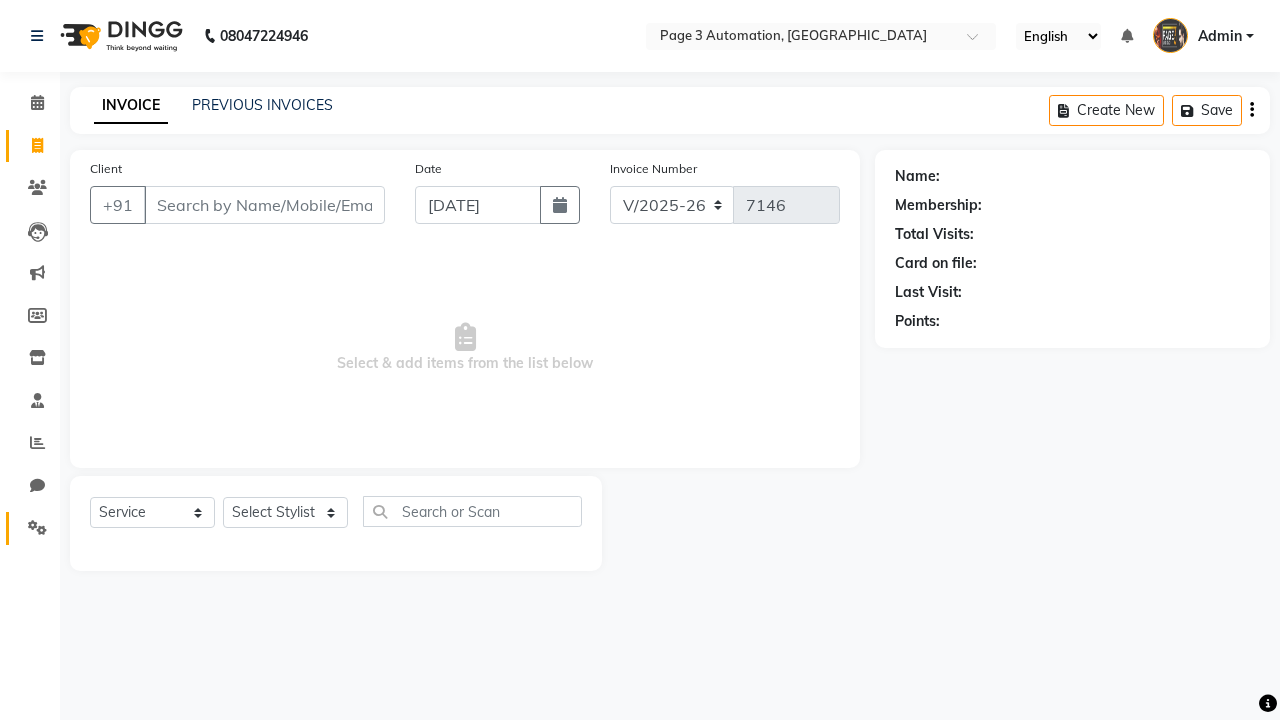 click 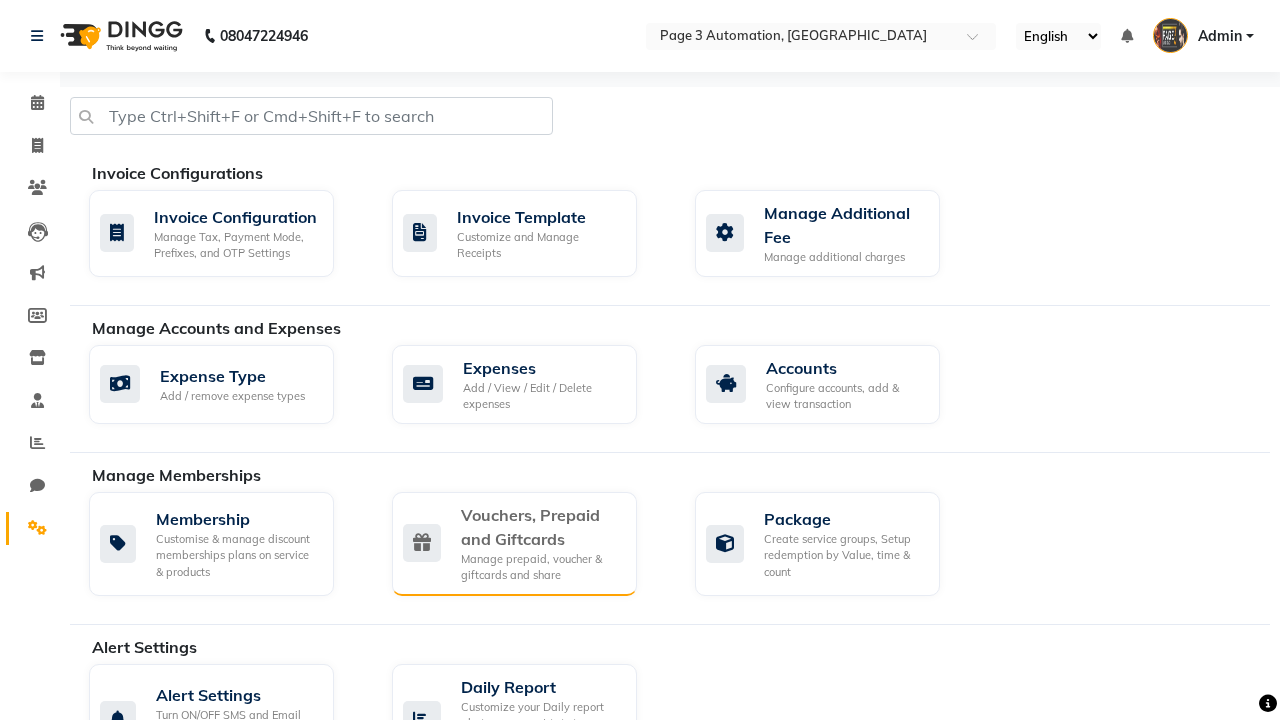 click on "Vouchers, Prepaid and Giftcards" 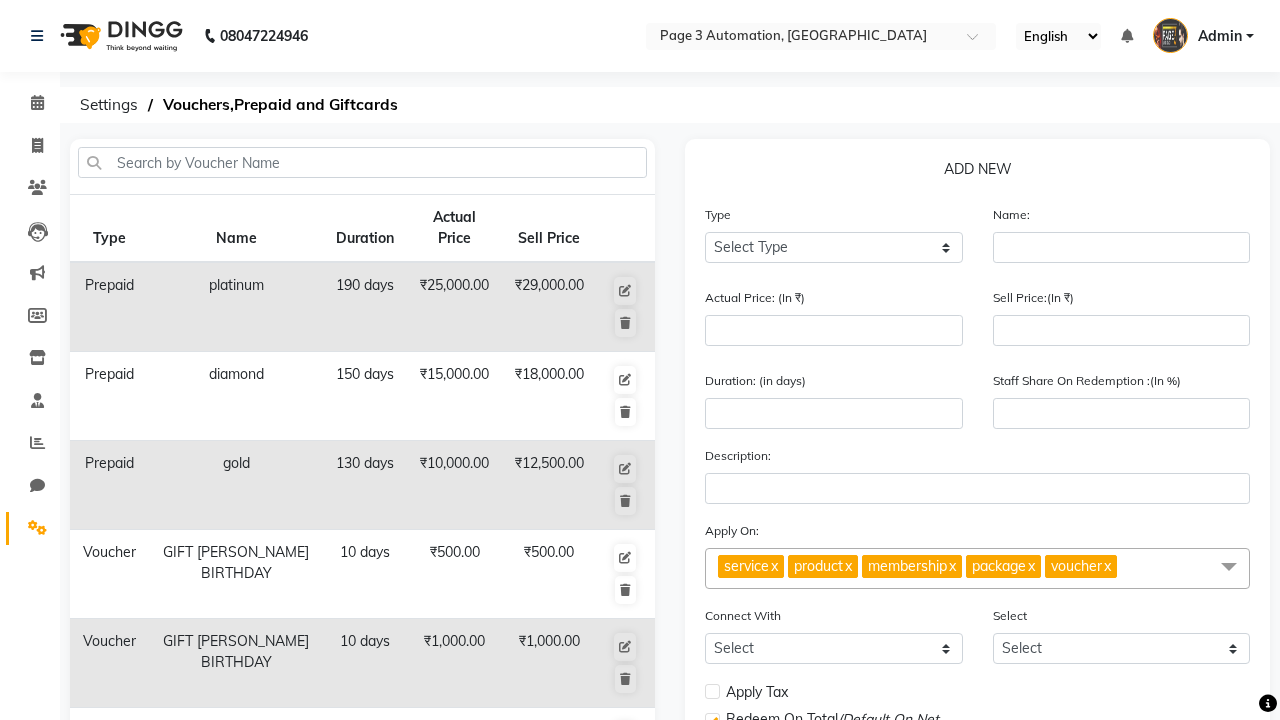 select on "V" 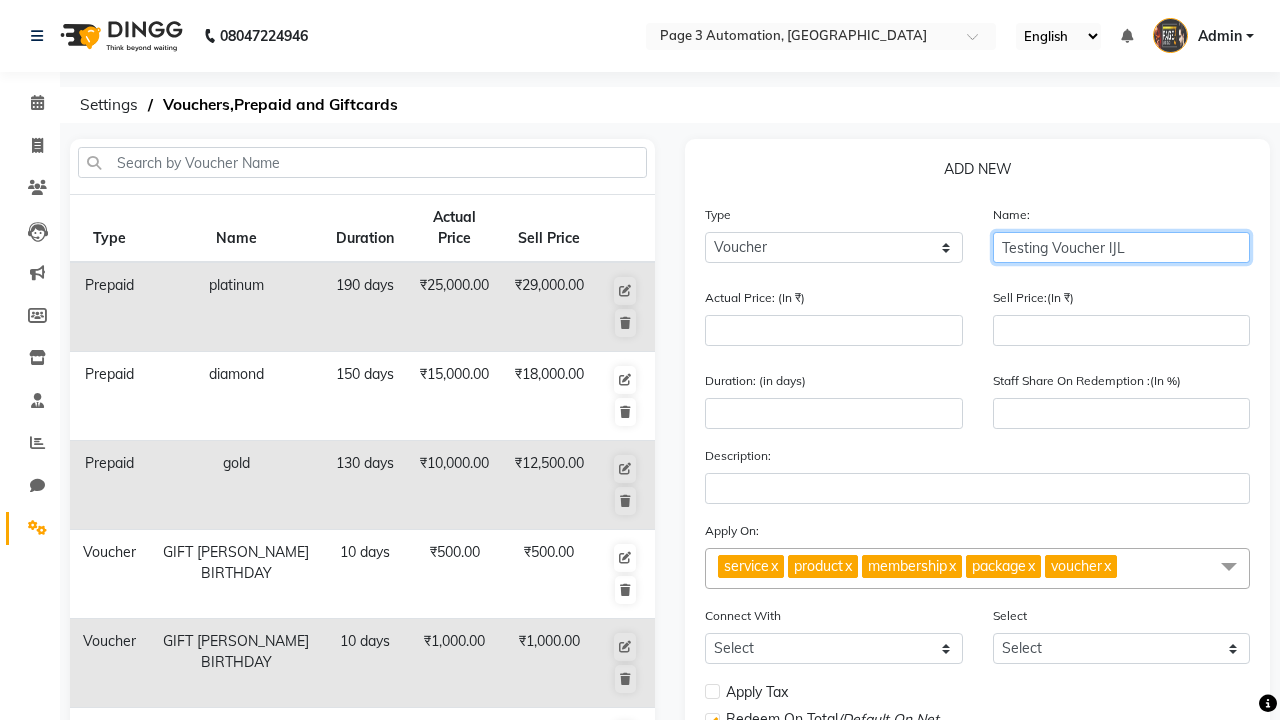 type on "Testing Voucher lJL" 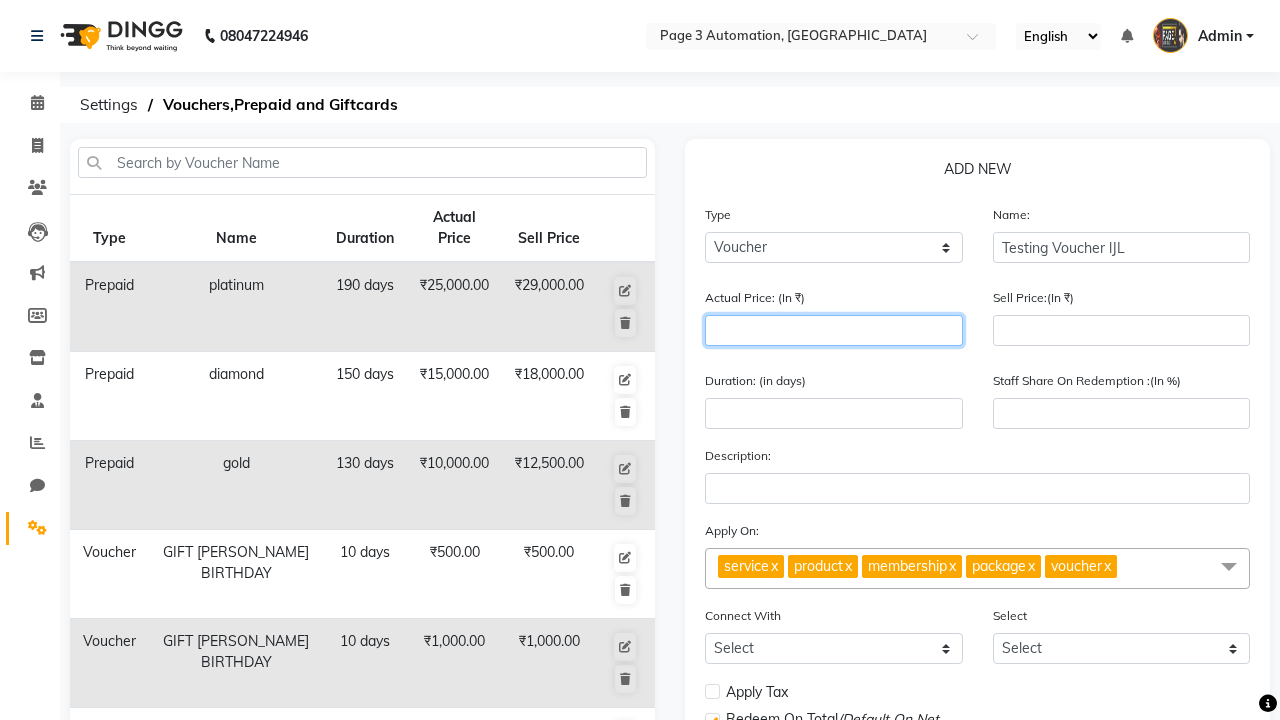 type on "1500" 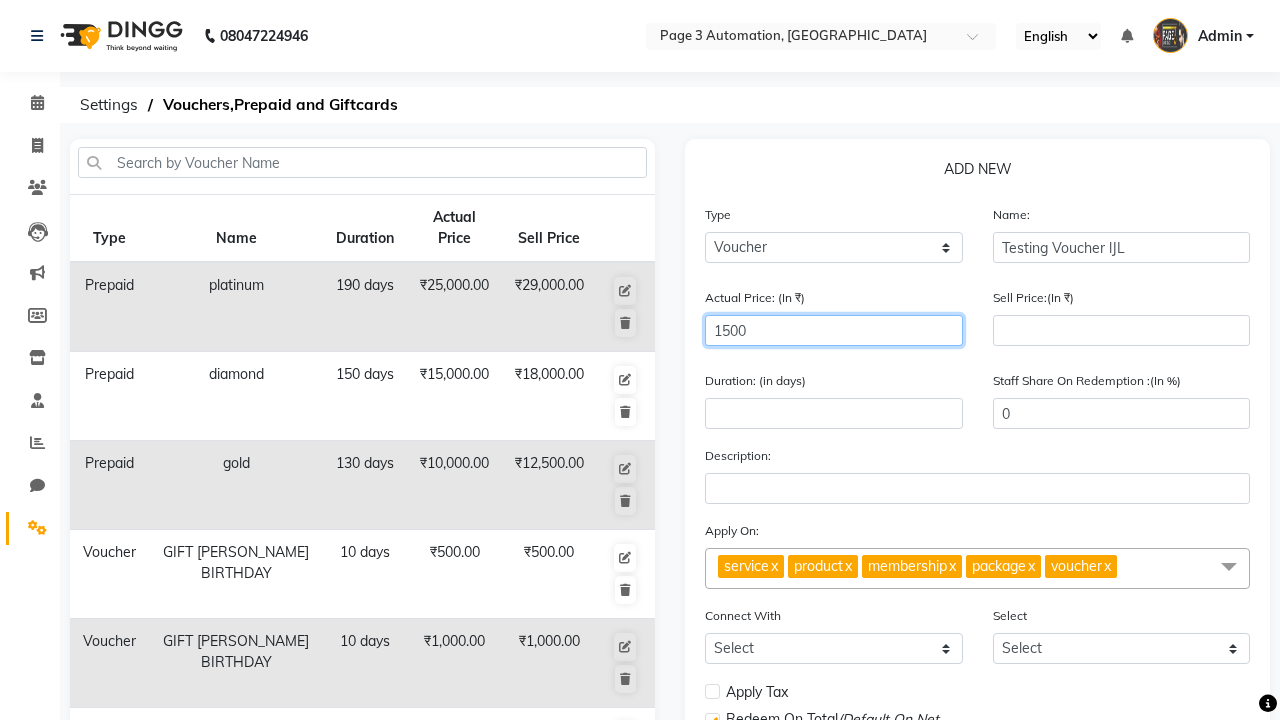 type on "1500" 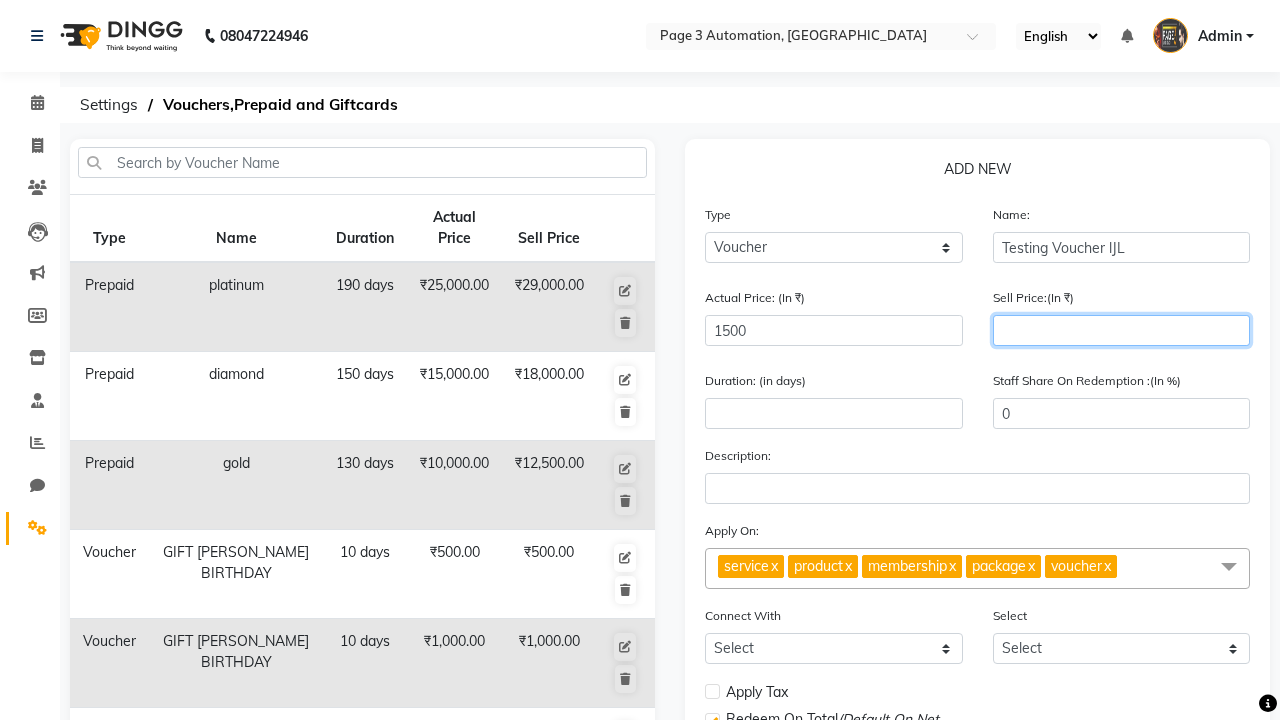 type on "1200" 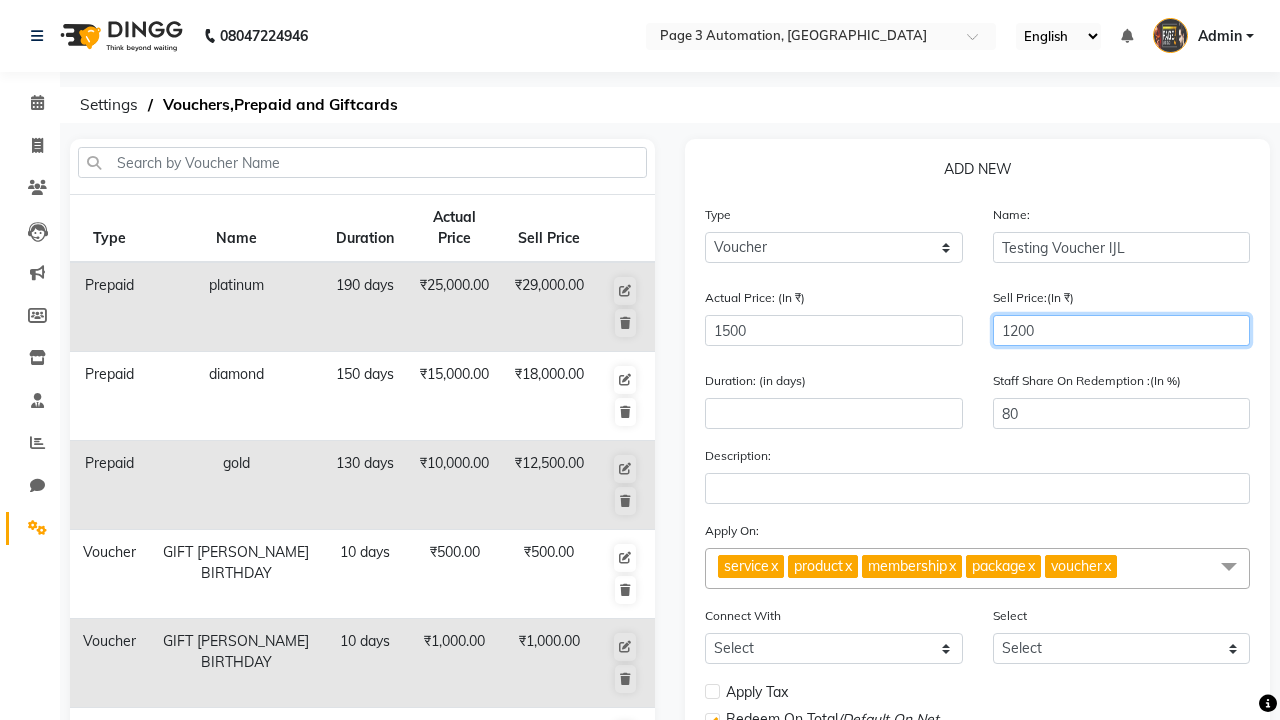 type on "1200" 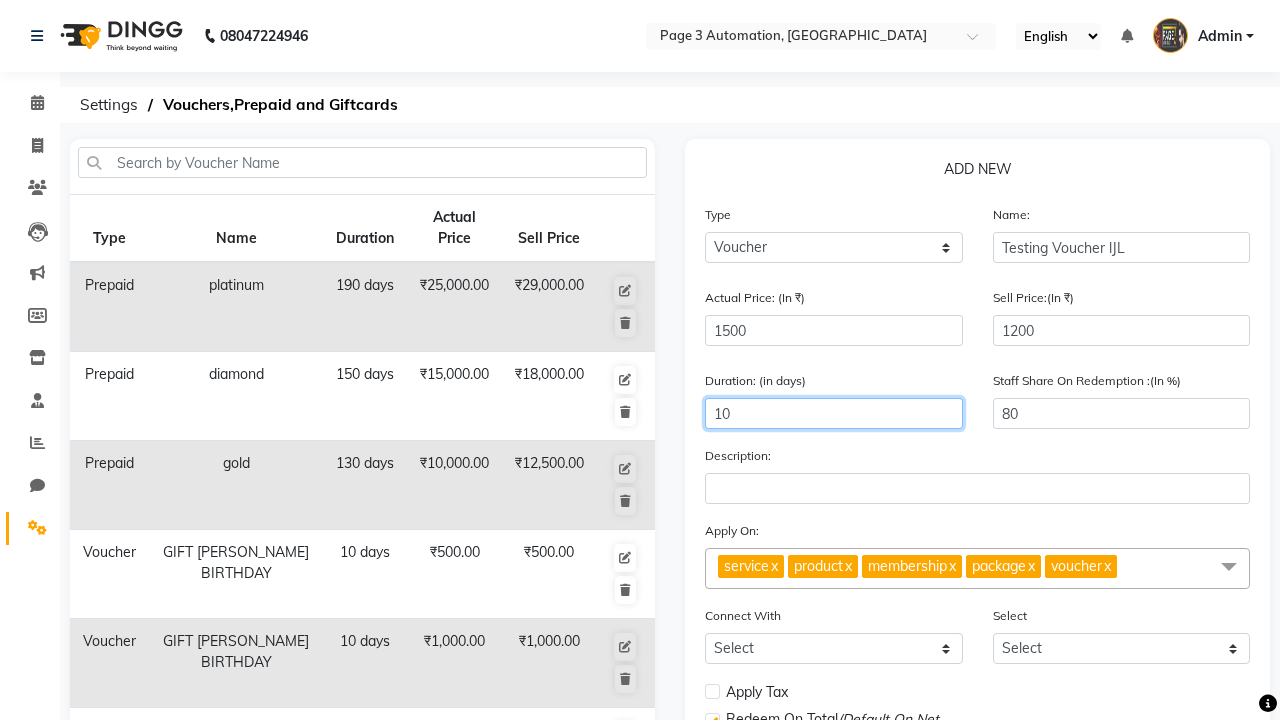 scroll, scrollTop: 497, scrollLeft: 0, axis: vertical 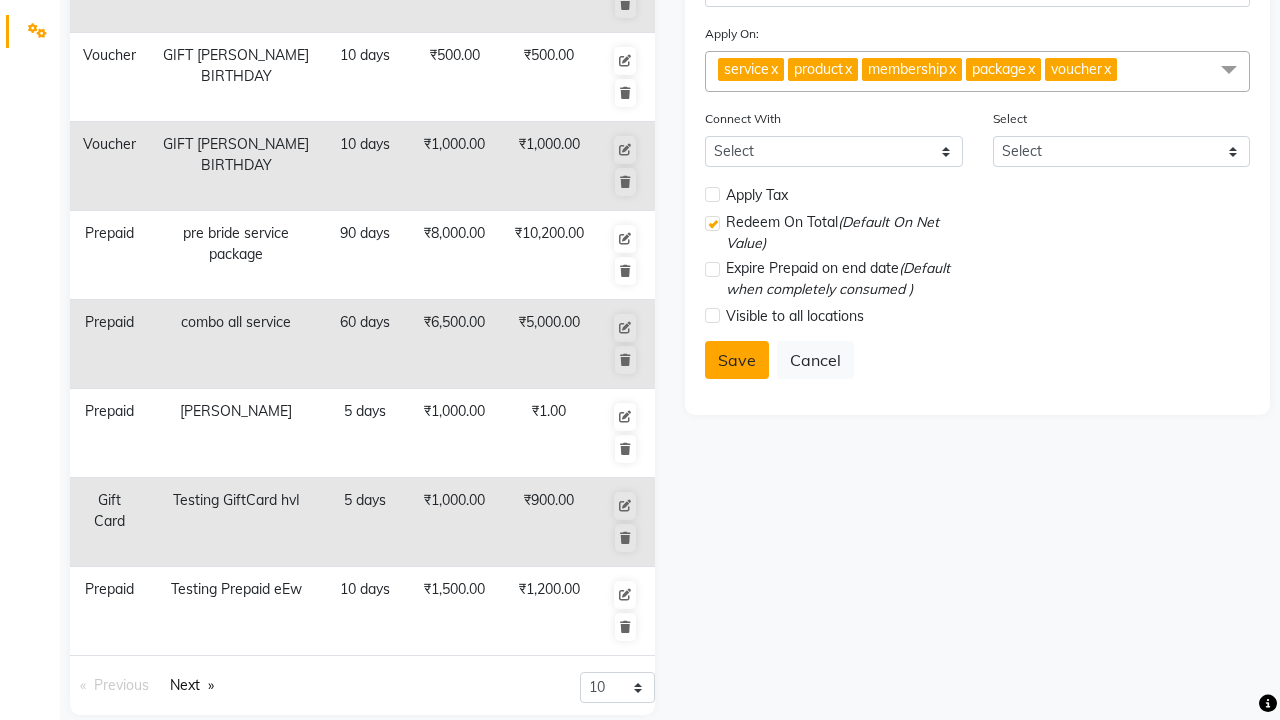type on "10" 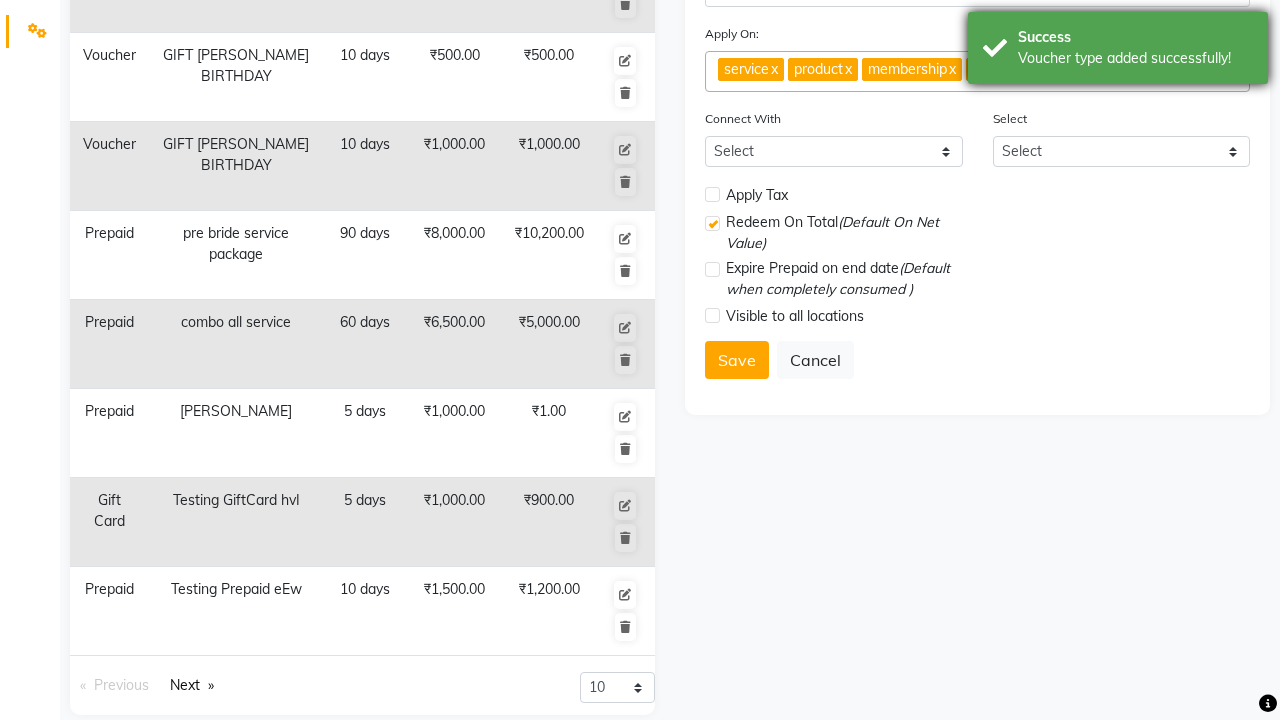 click on "Voucher type added successfully!" at bounding box center [1135, 58] 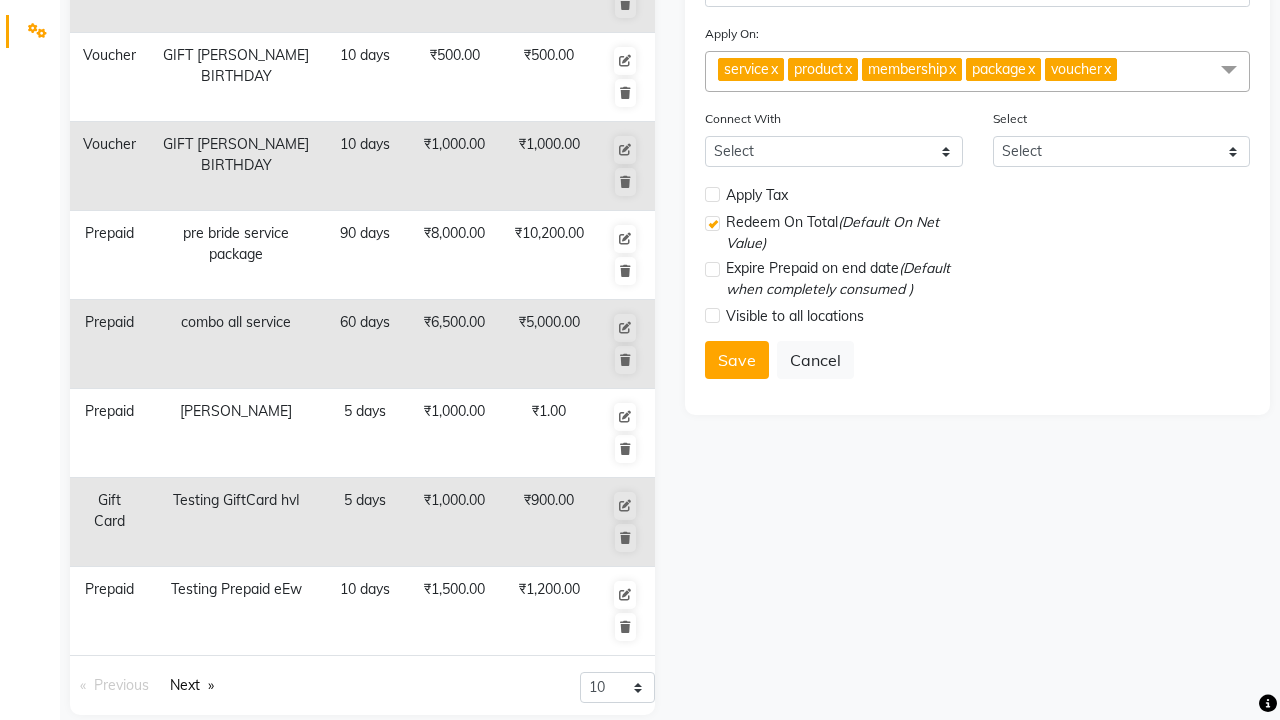 click at bounding box center (37, -461) 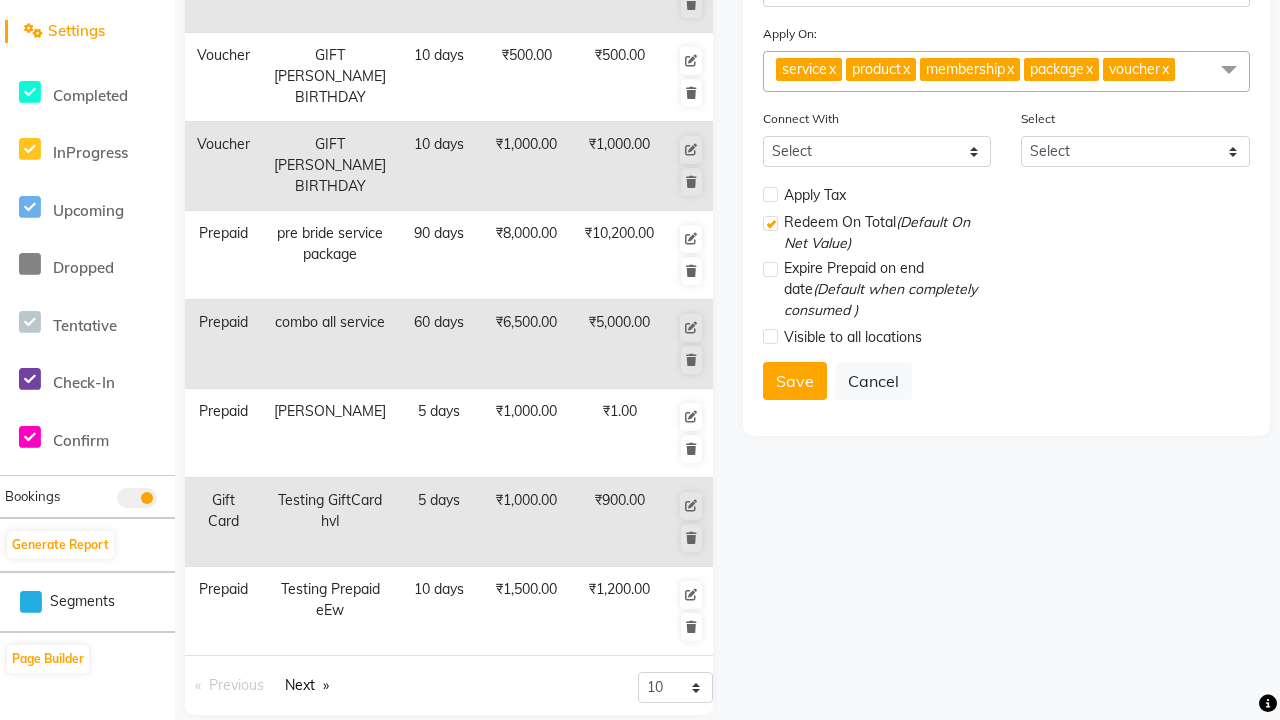 scroll, scrollTop: 0, scrollLeft: 0, axis: both 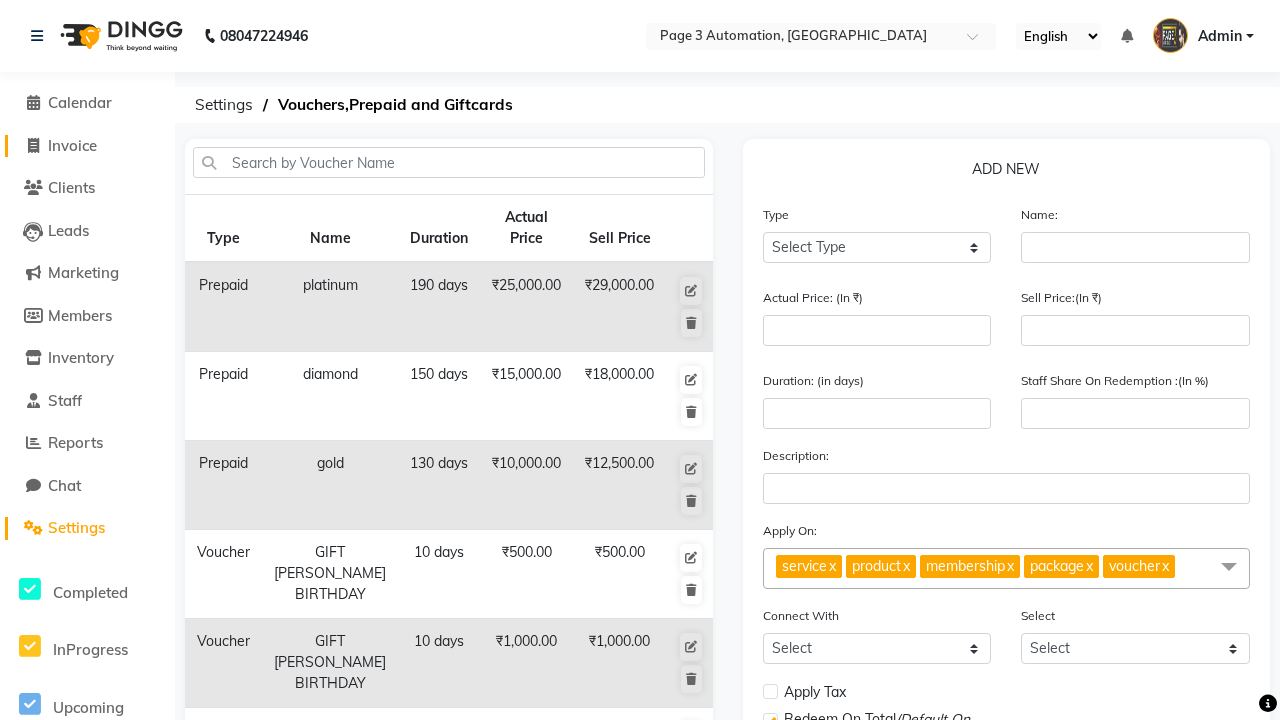 click on "Invoice" 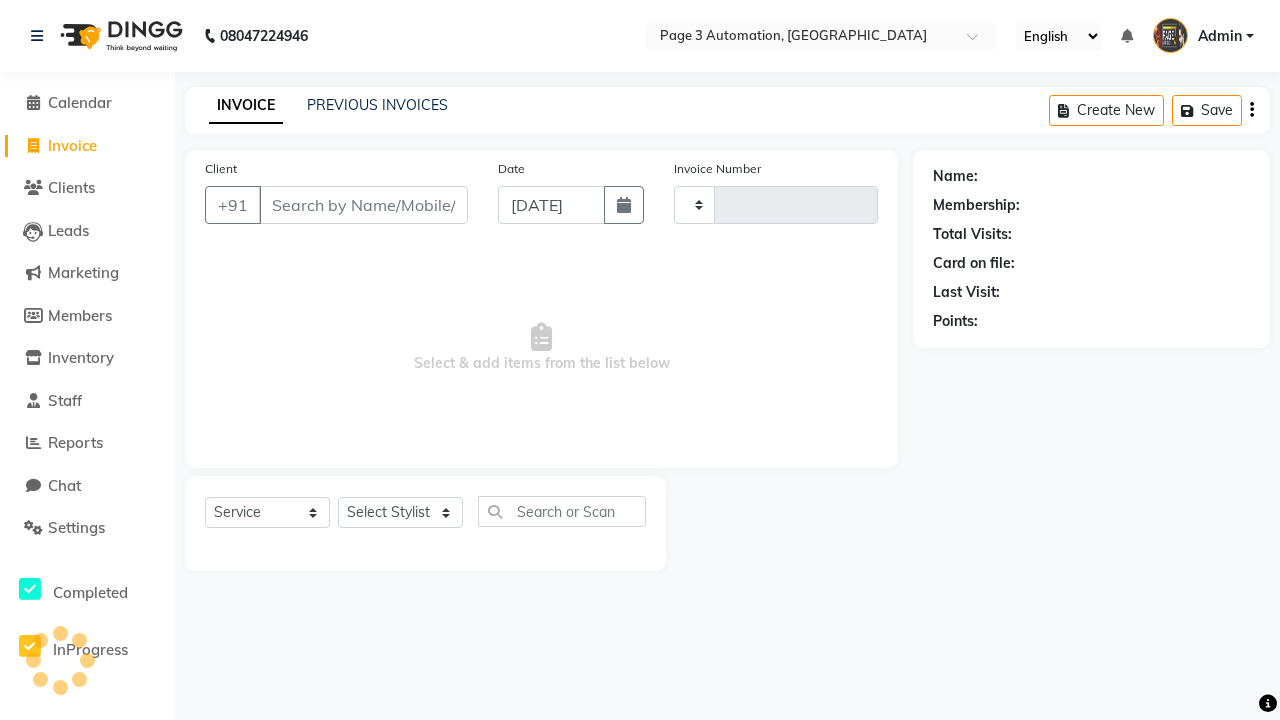 type on "7146" 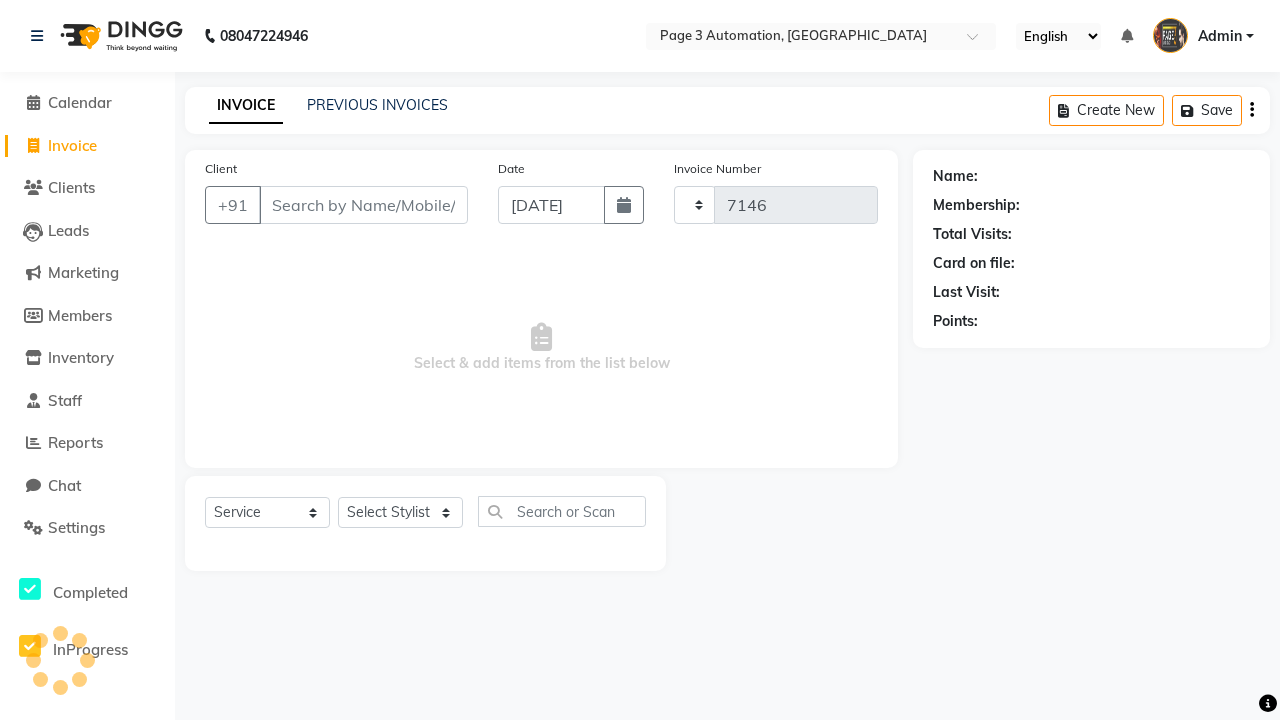 select on "2774" 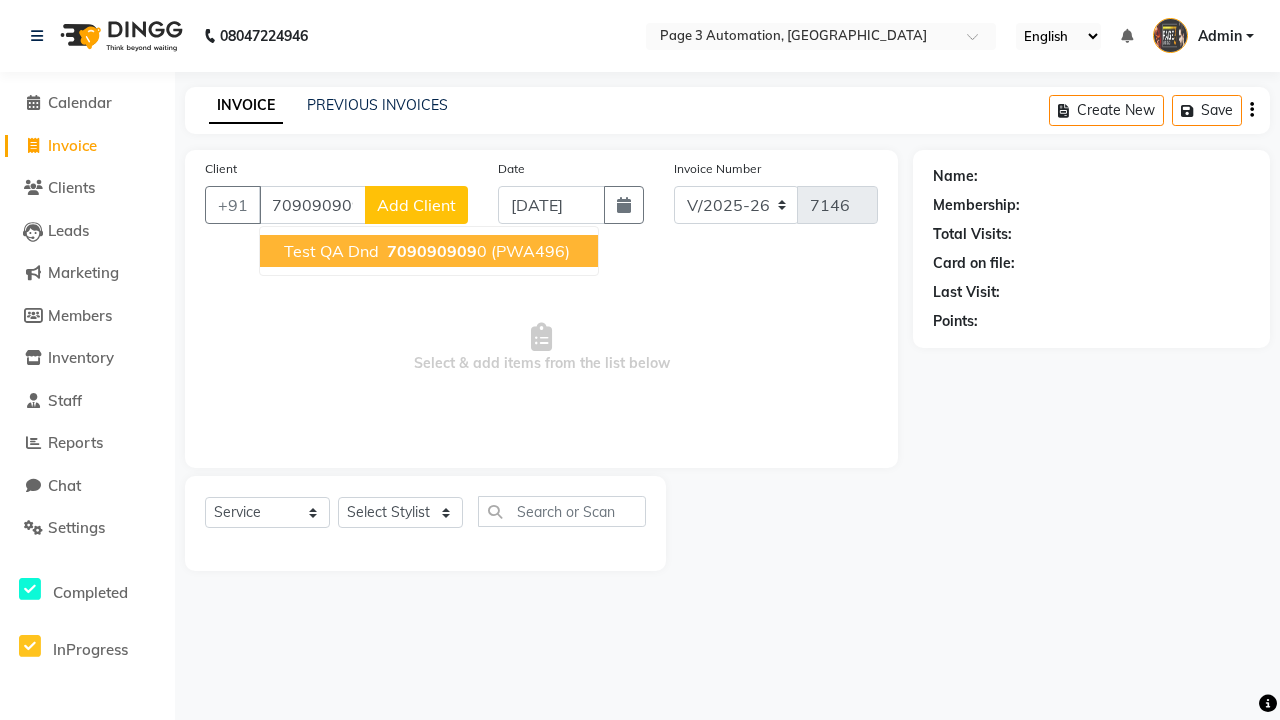click on "709090909" at bounding box center (432, 251) 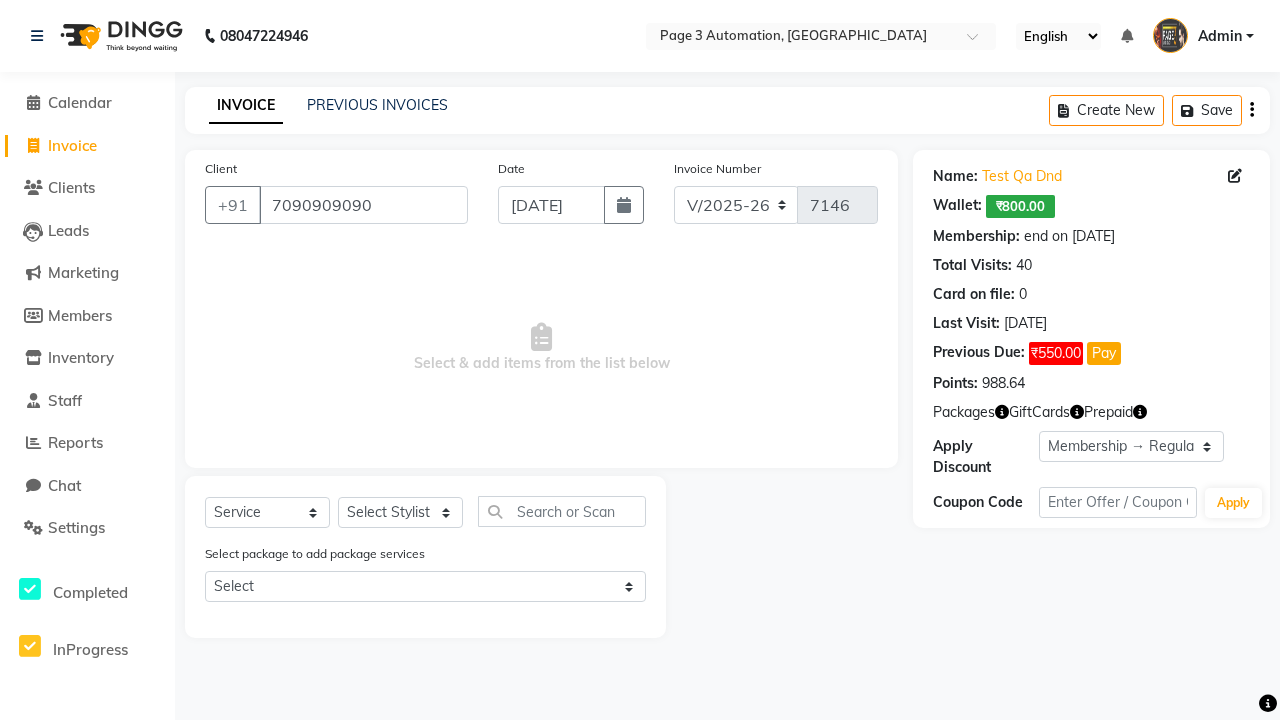 select on "0:" 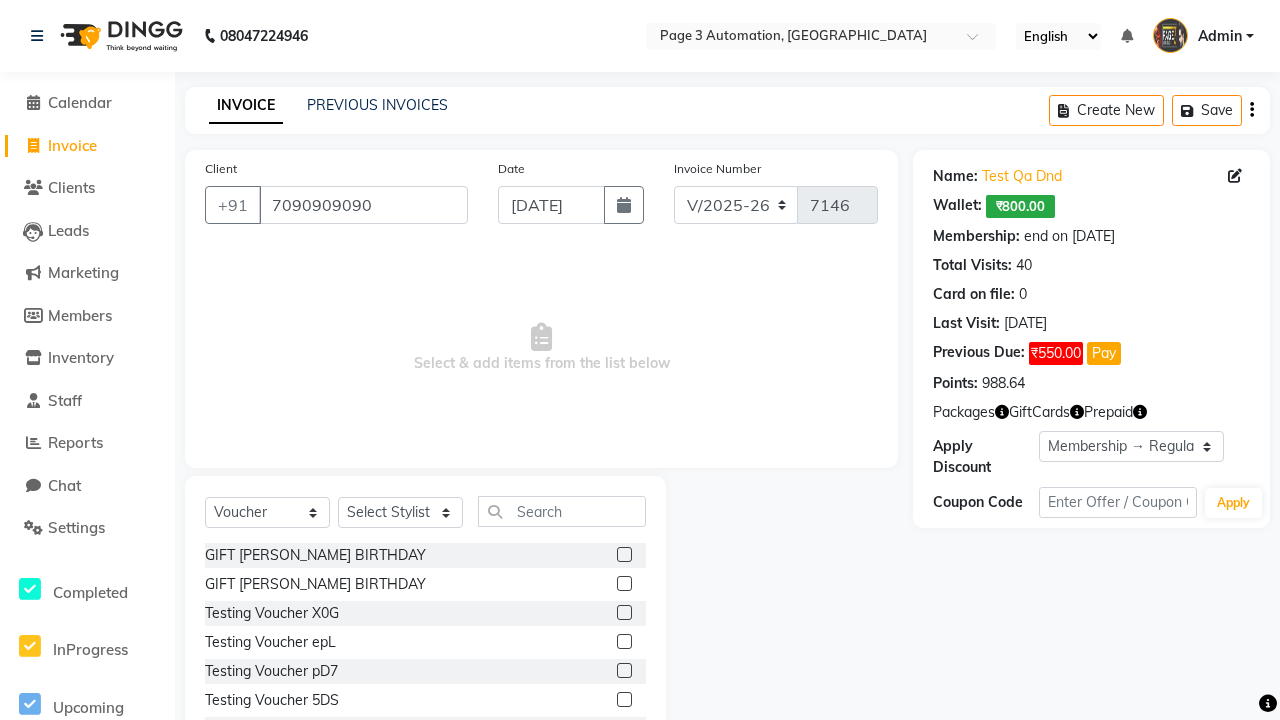 select on "71572" 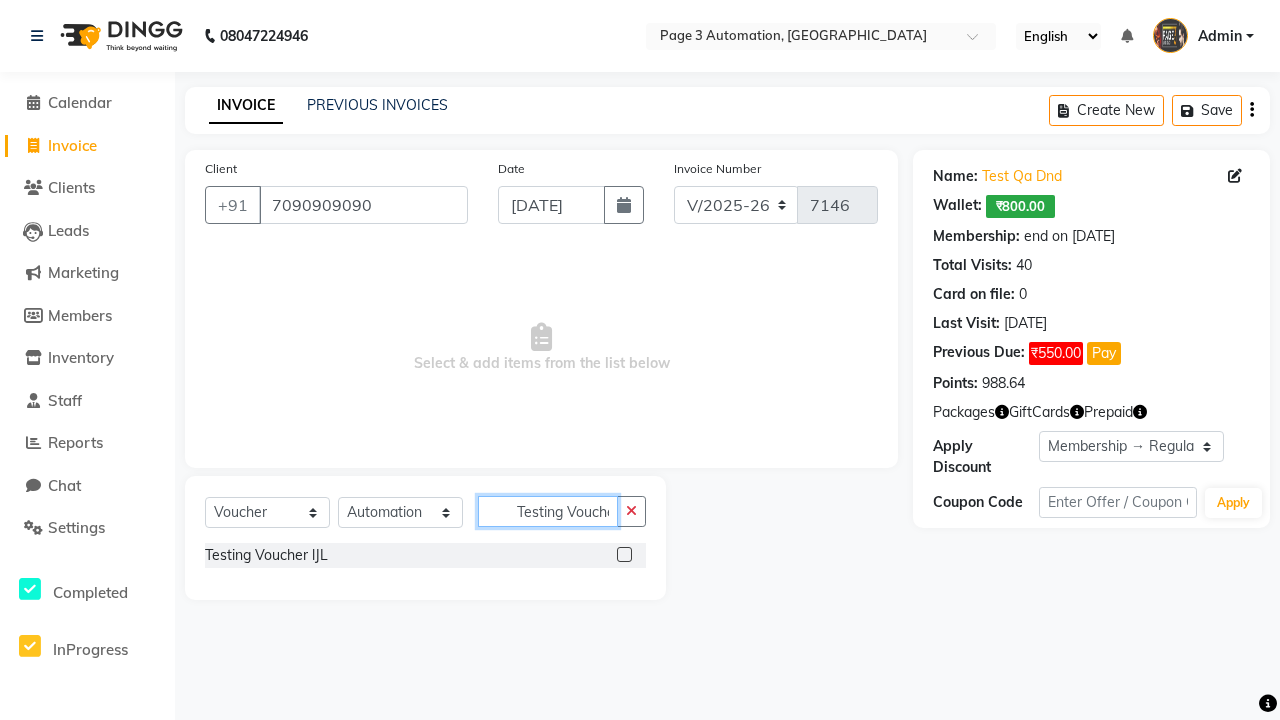 type on "Testing Voucher lJL" 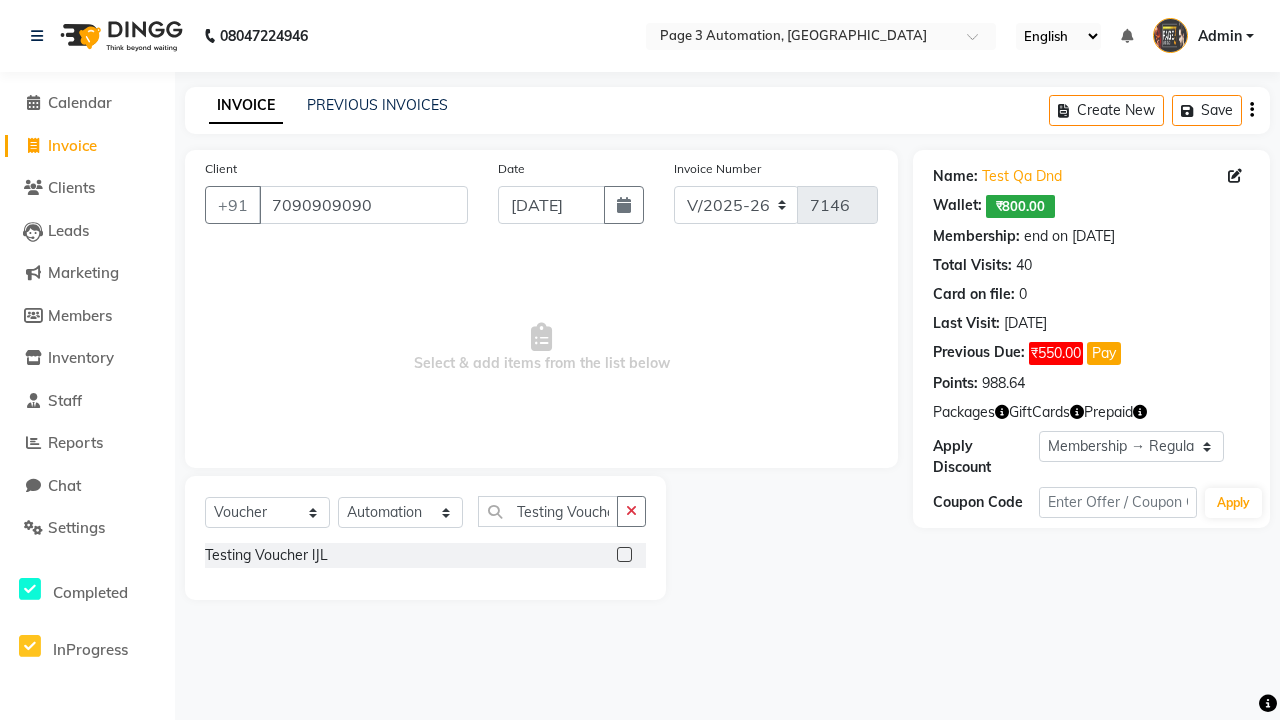 click 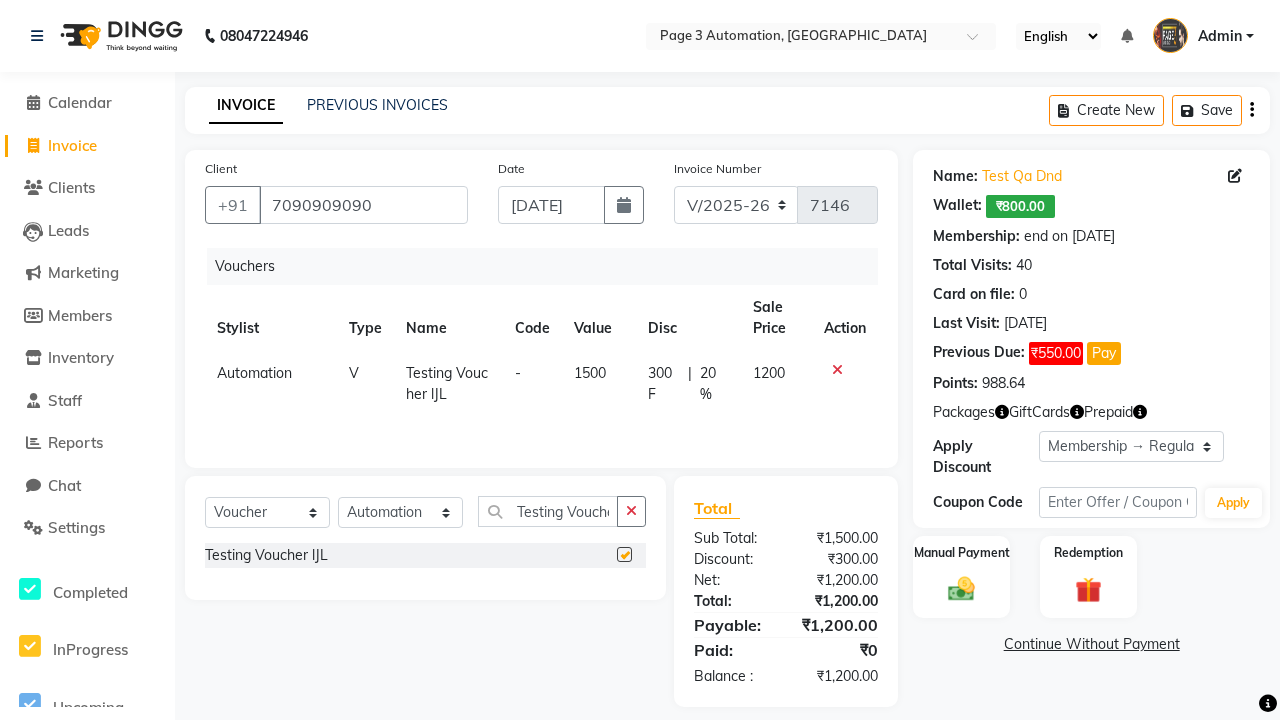 scroll, scrollTop: 0, scrollLeft: 0, axis: both 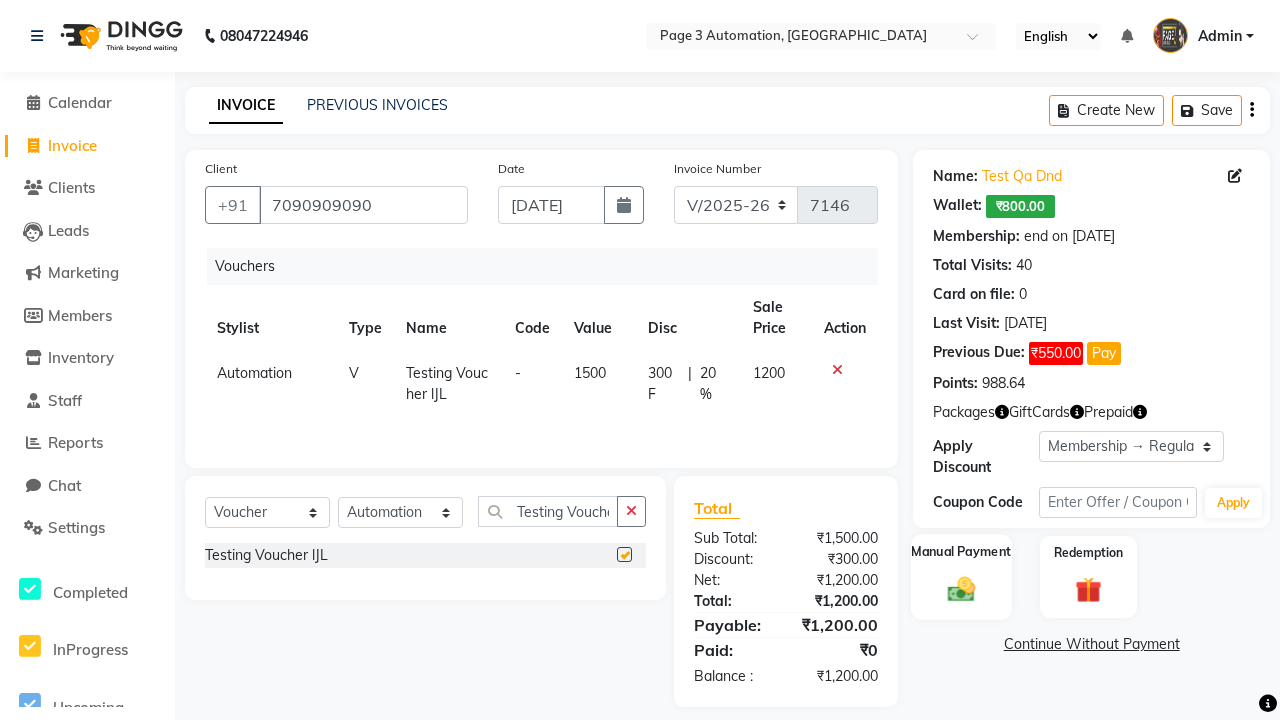 click 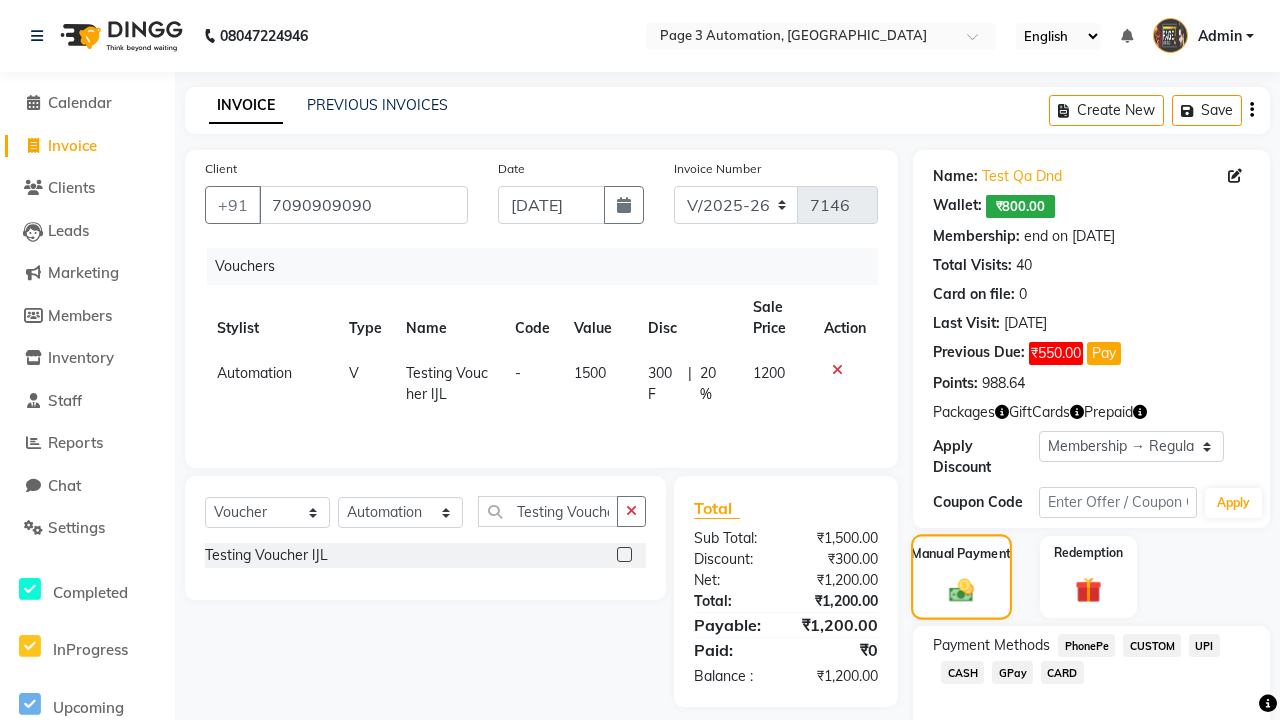 checkbox on "false" 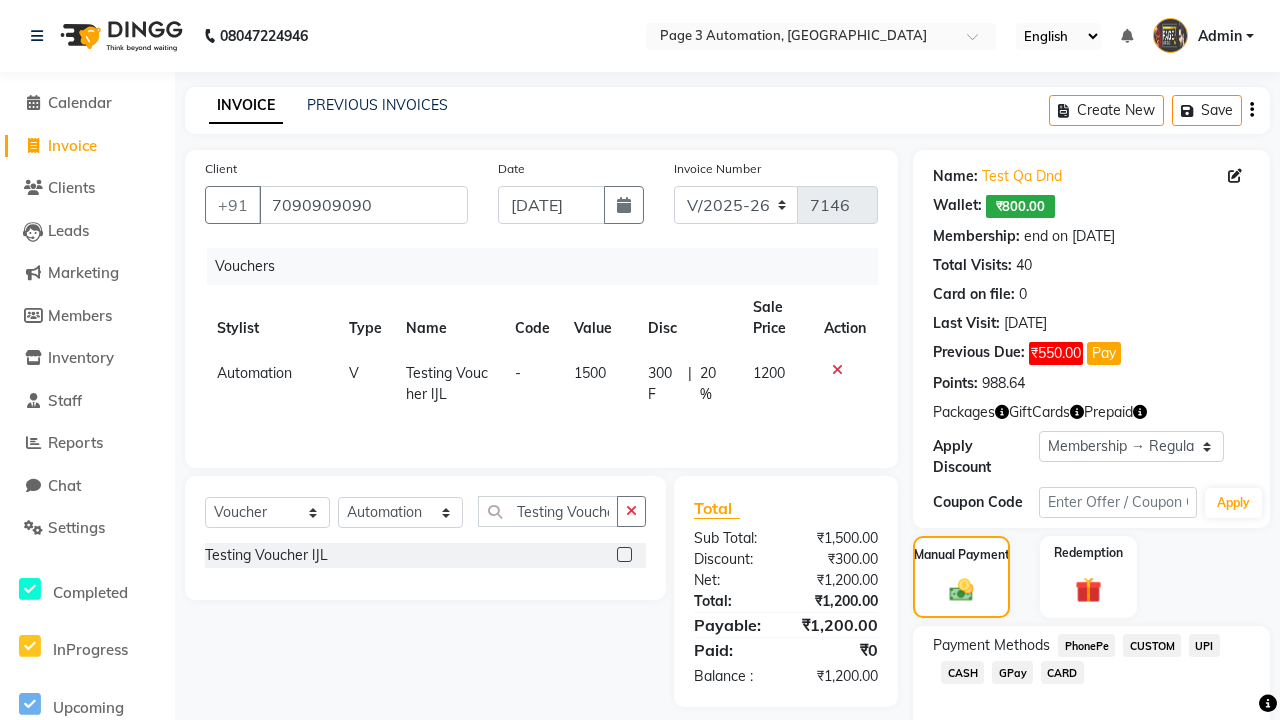 click on "PhonePe" 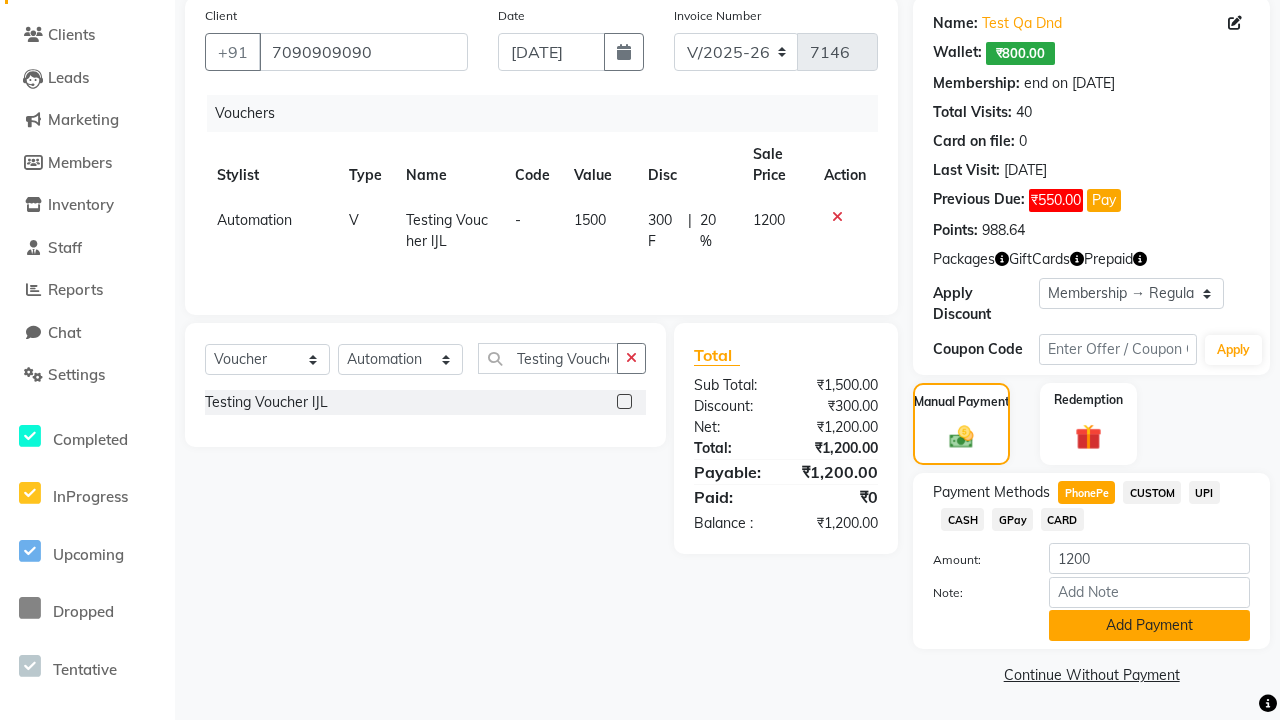 click on "Add Payment" 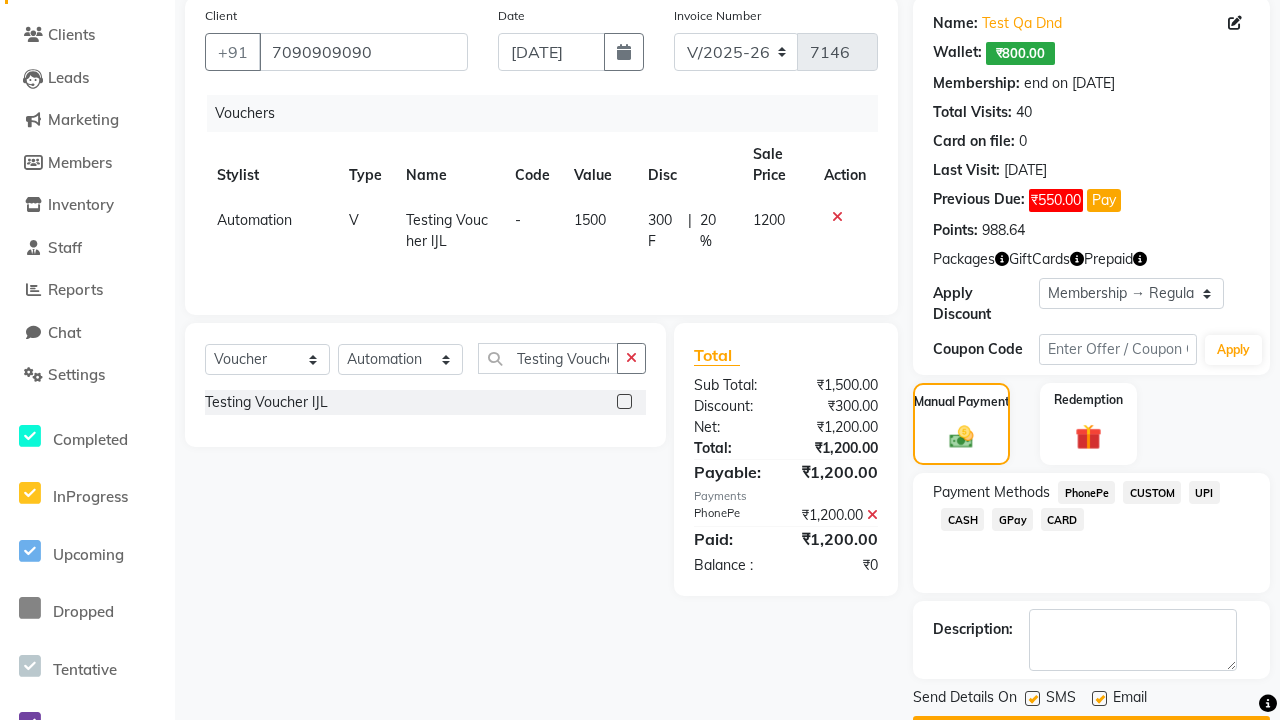 click 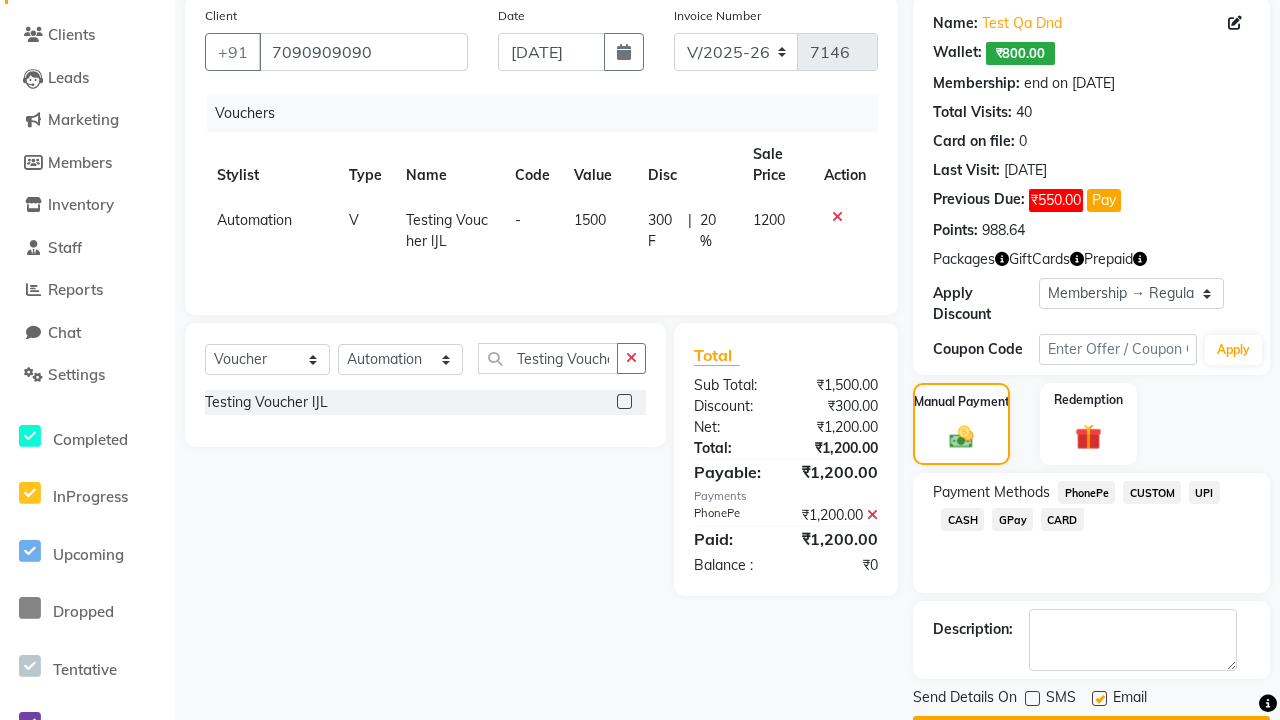 click 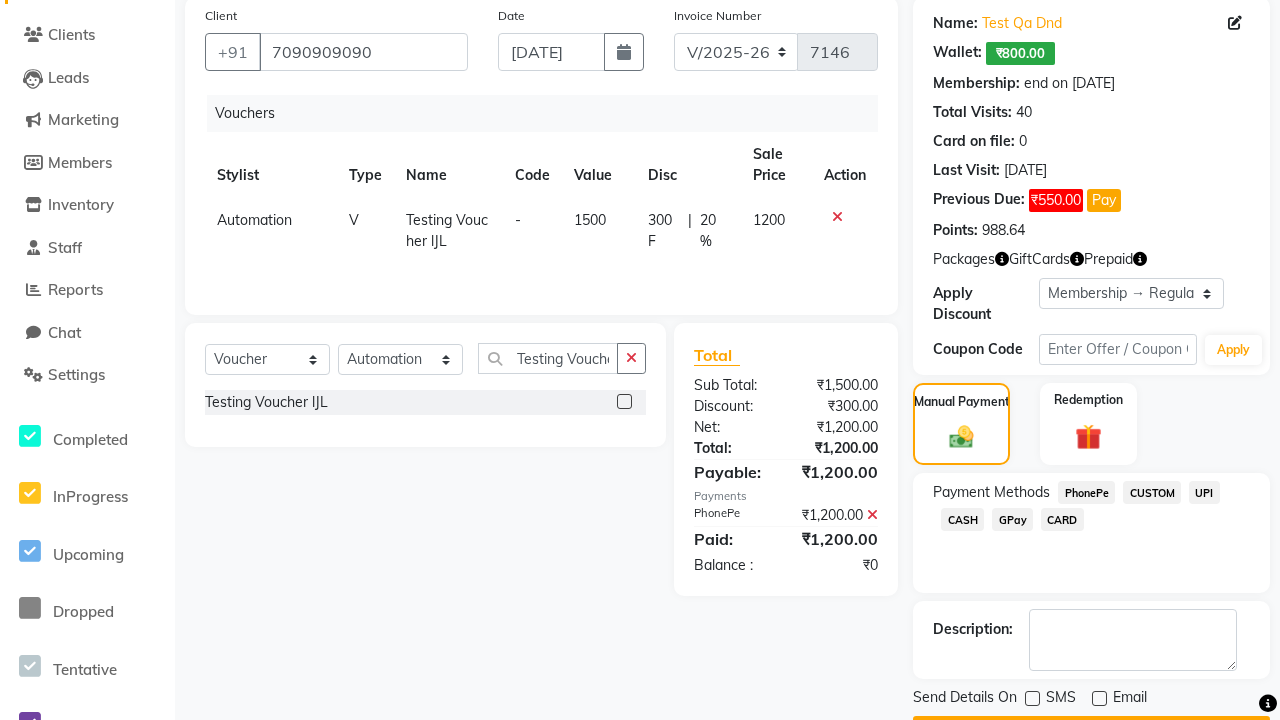 click on "Checkout" 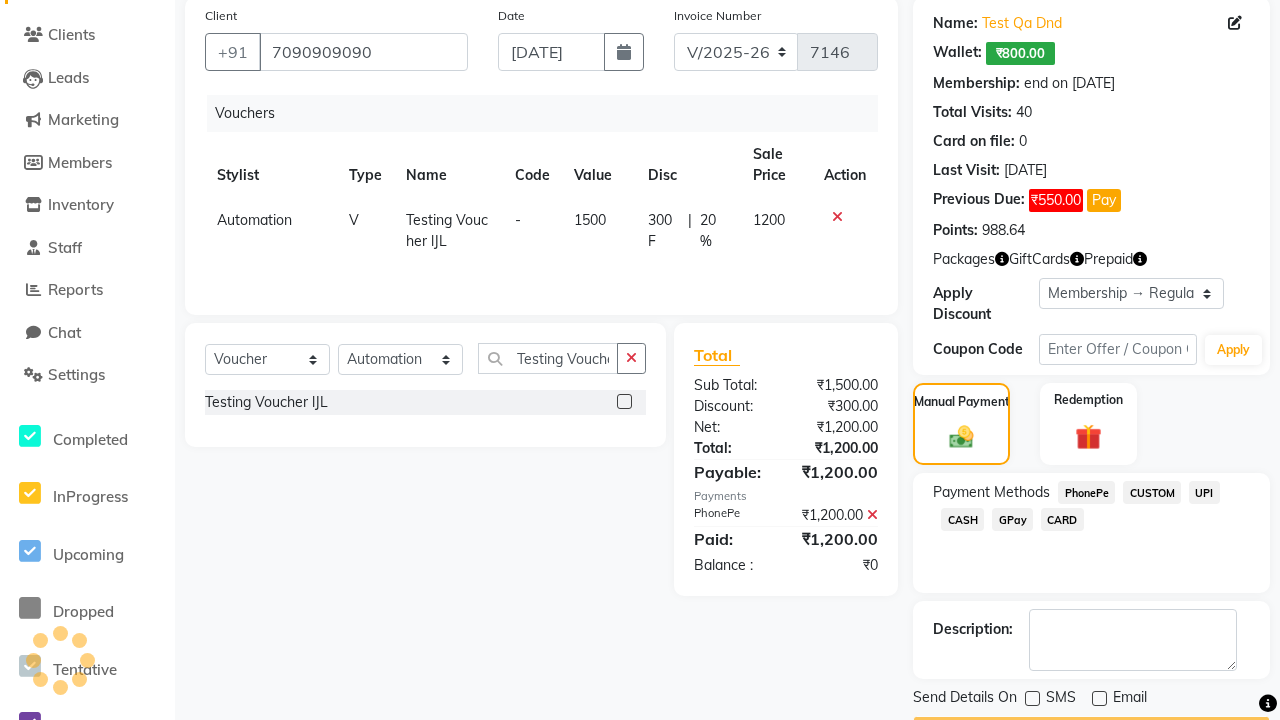 scroll, scrollTop: 180, scrollLeft: 0, axis: vertical 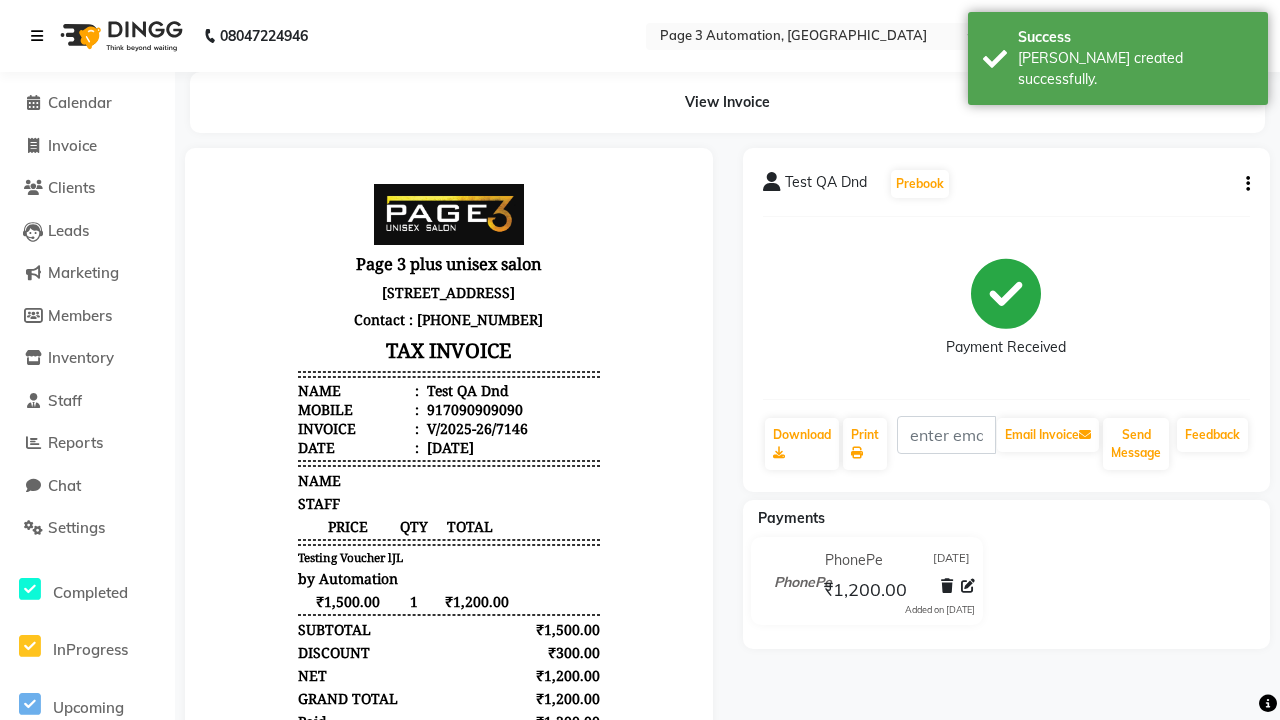 click on "[PERSON_NAME] created successfully." at bounding box center [1135, 69] 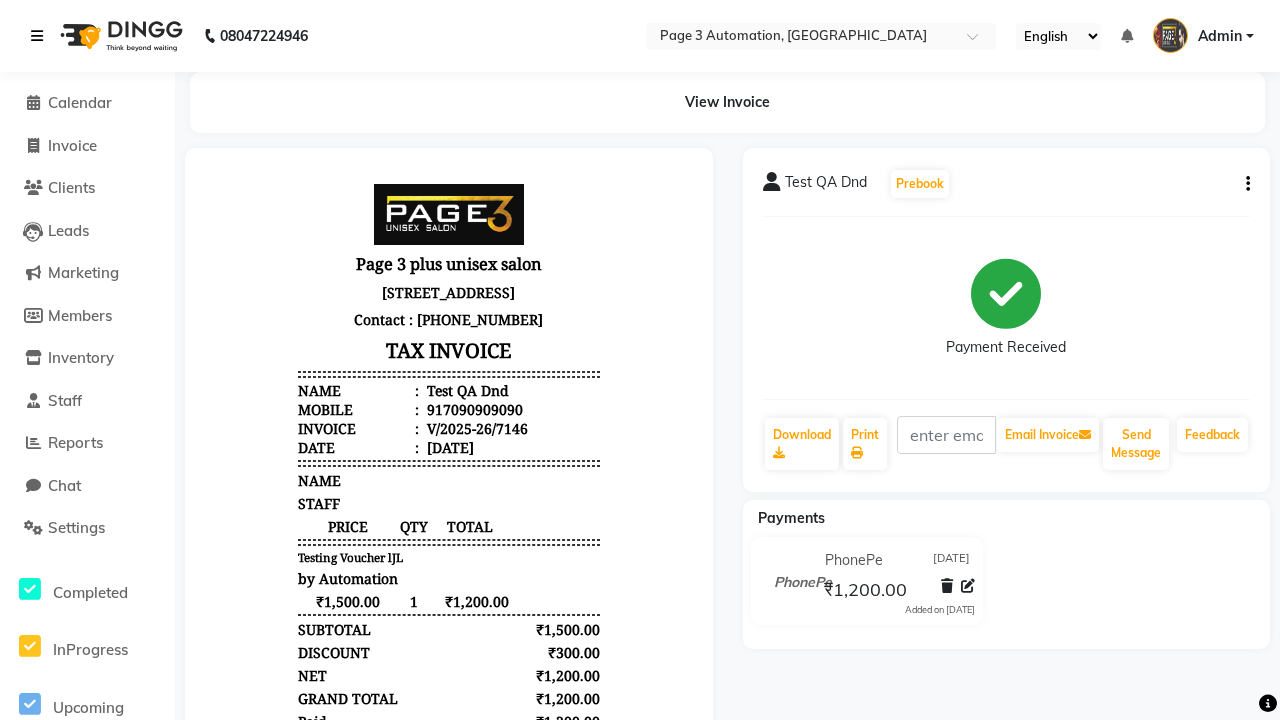 click at bounding box center [37, 36] 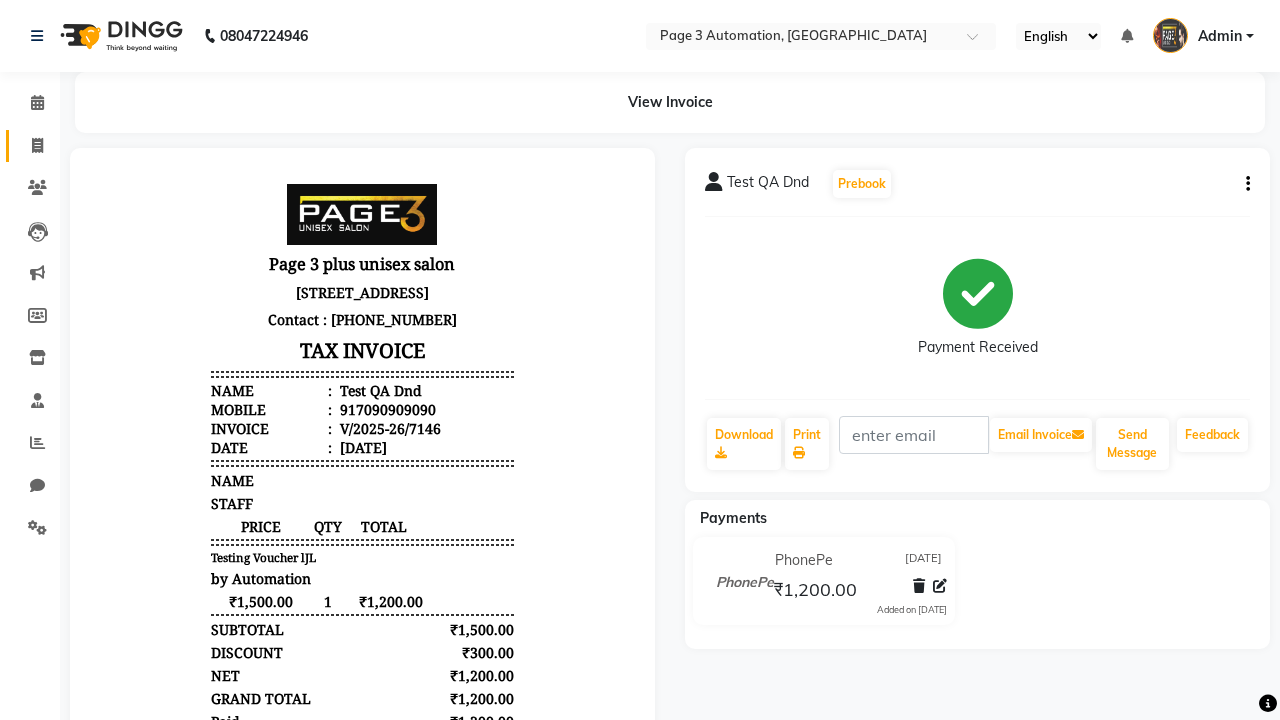click 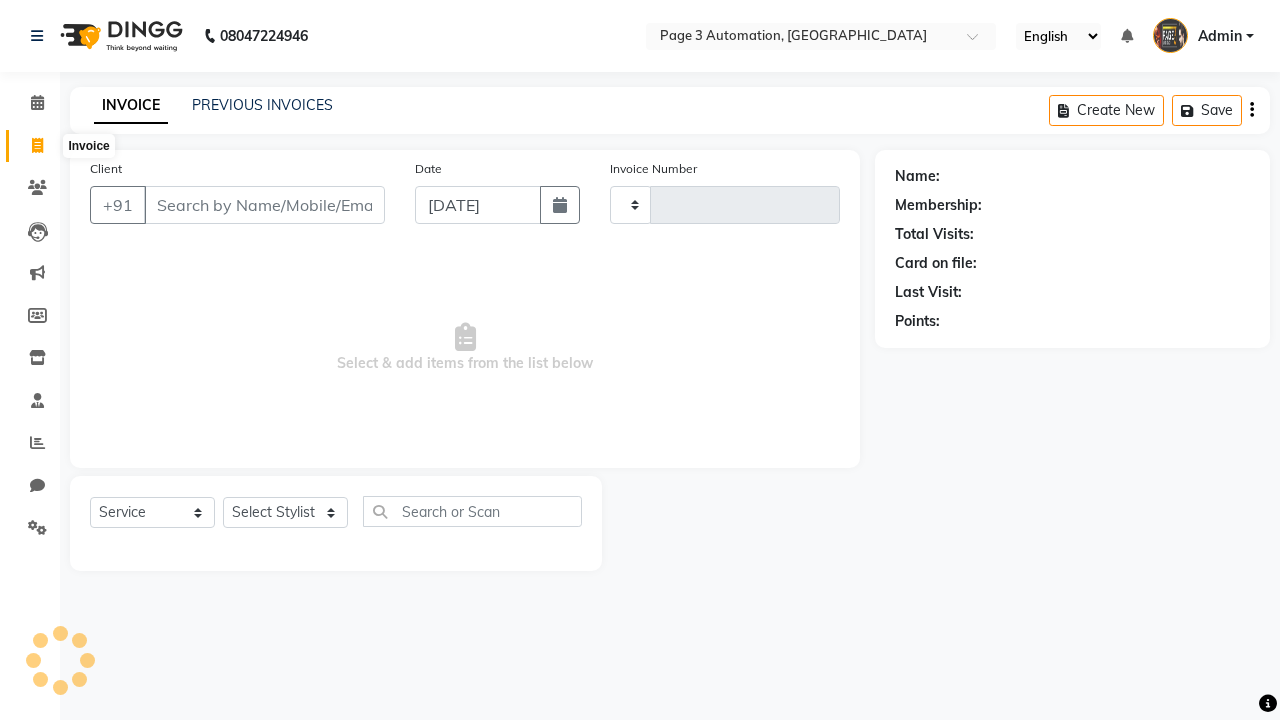 type on "7147" 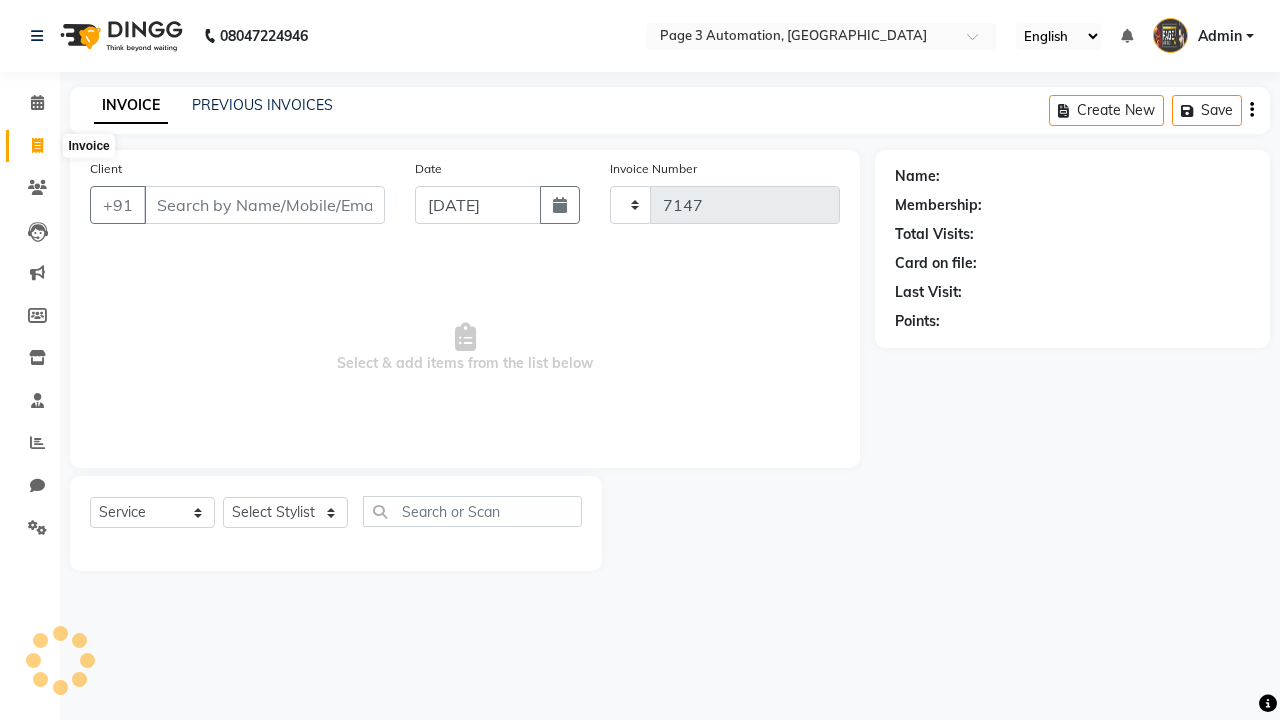select on "2774" 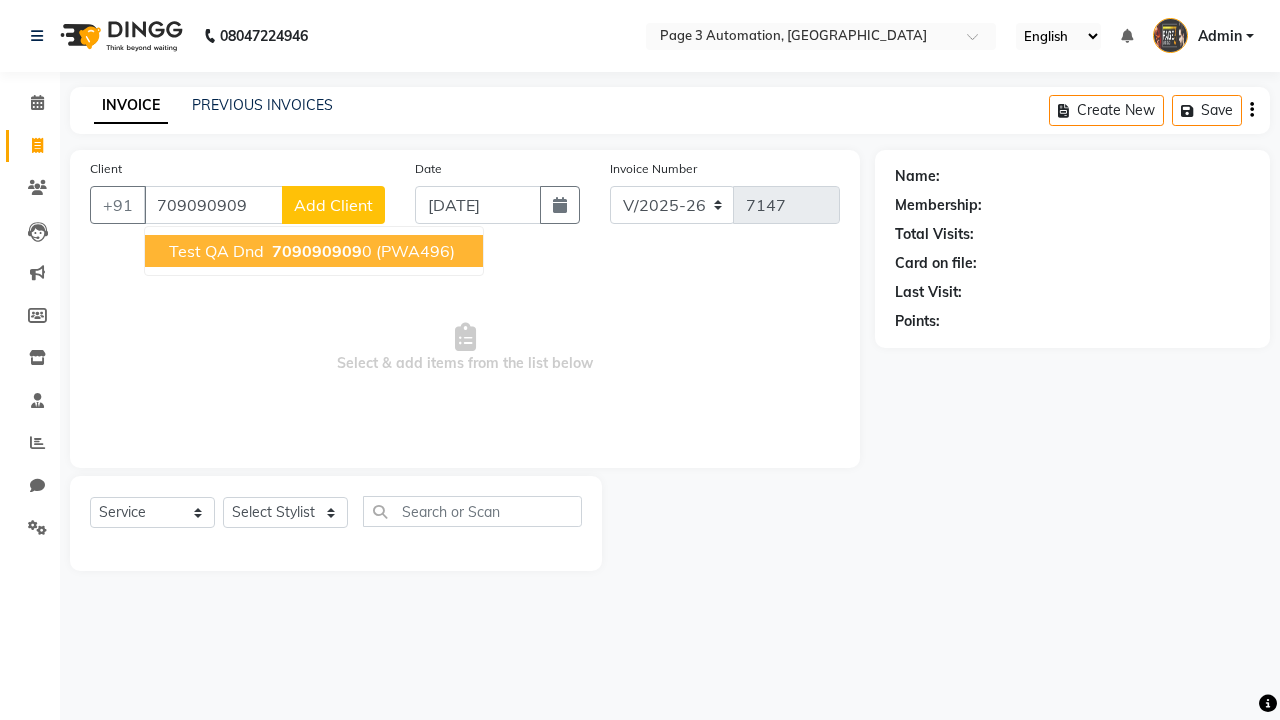 click on "709090909" at bounding box center (317, 251) 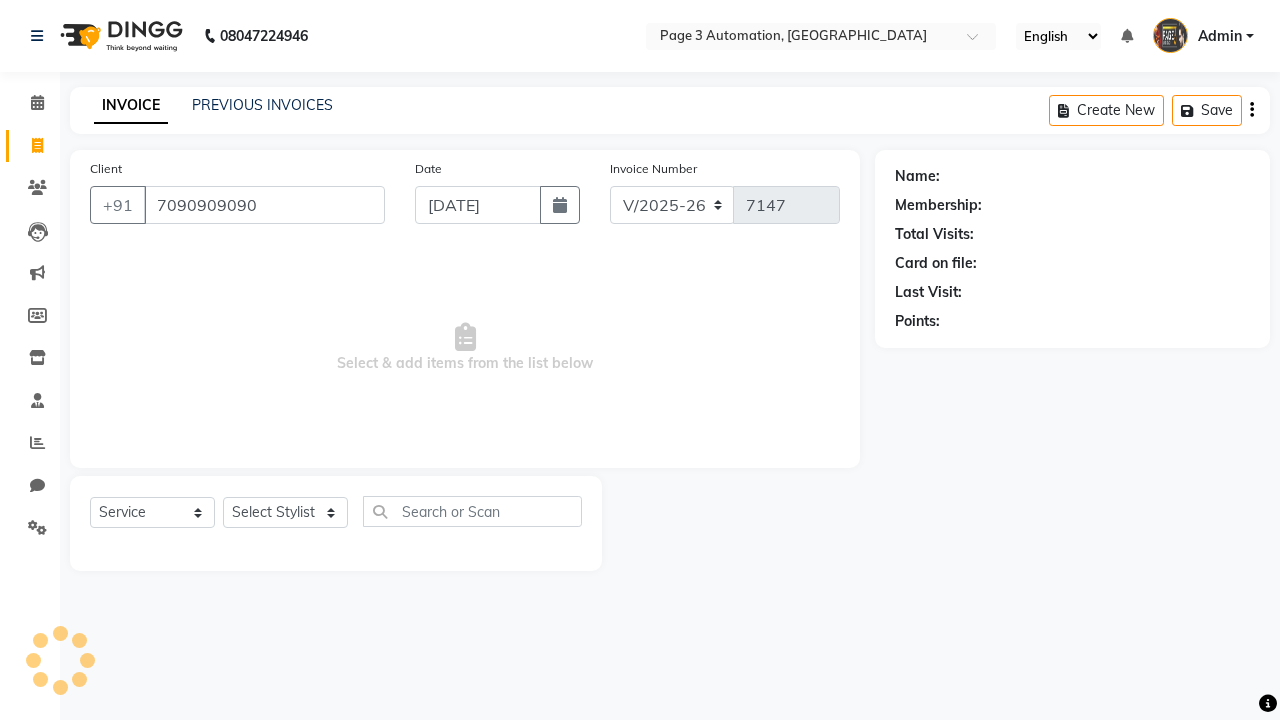type on "7090909090" 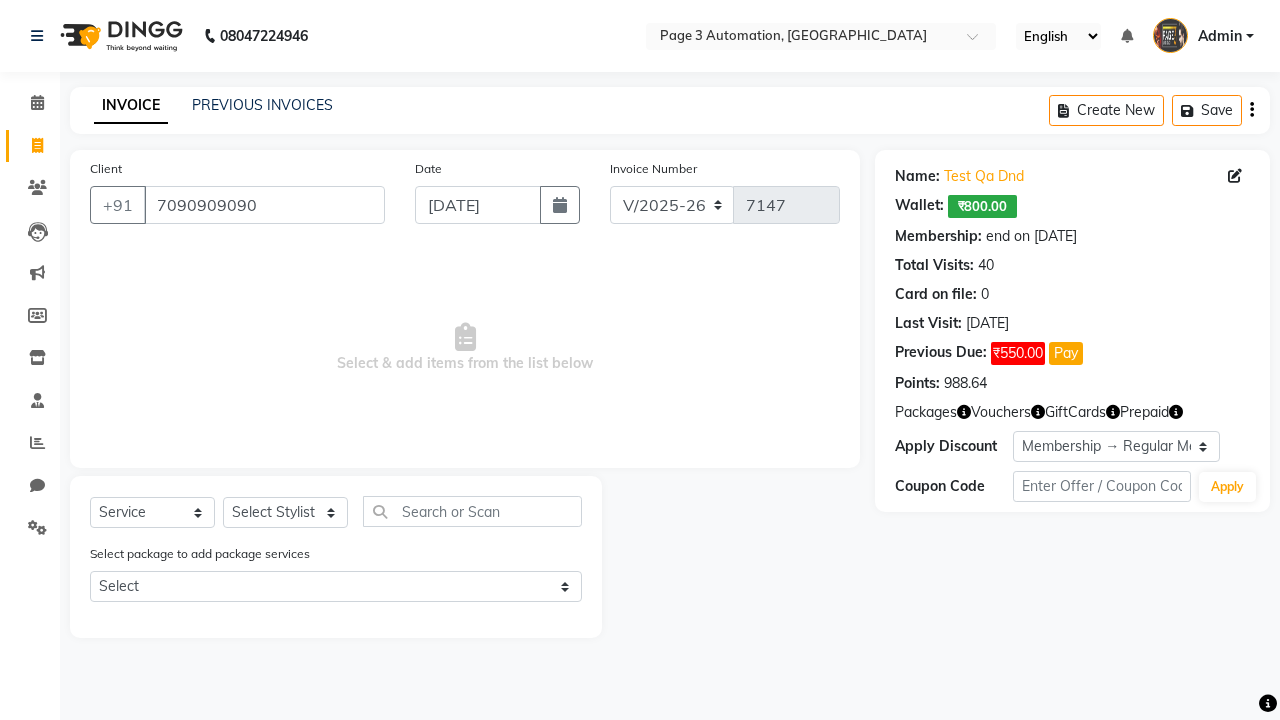 select on "0:" 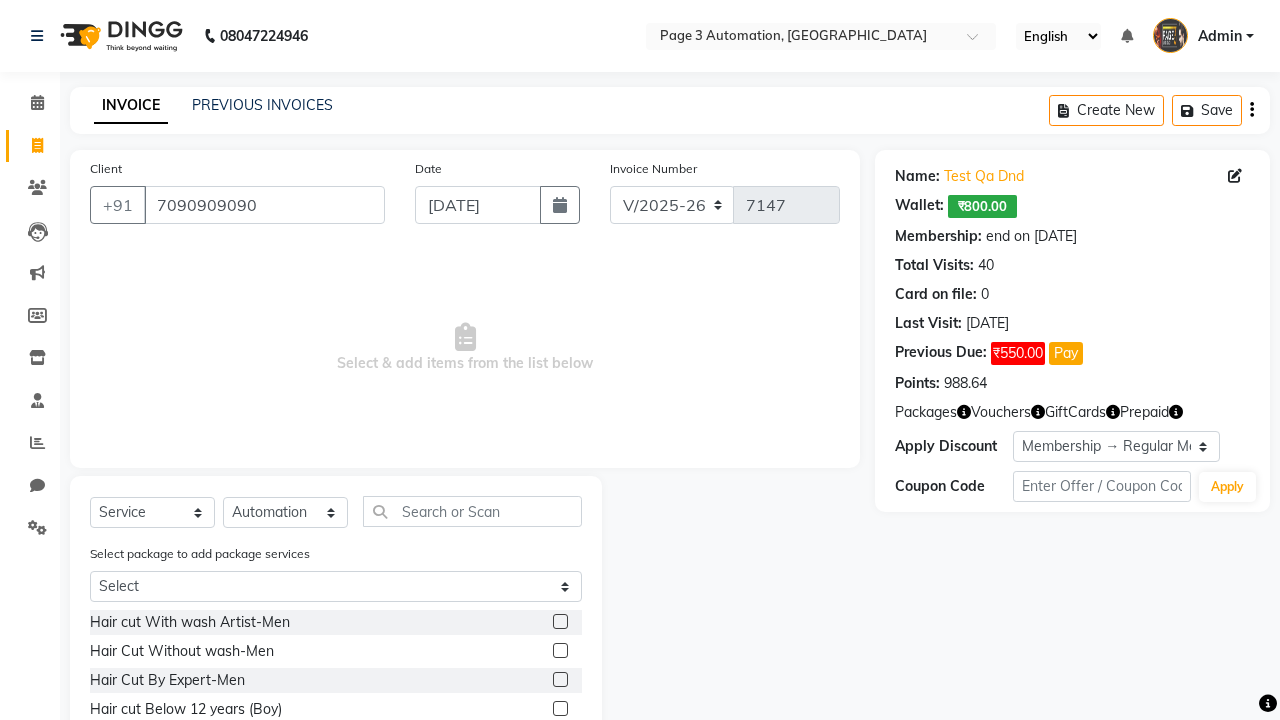 click 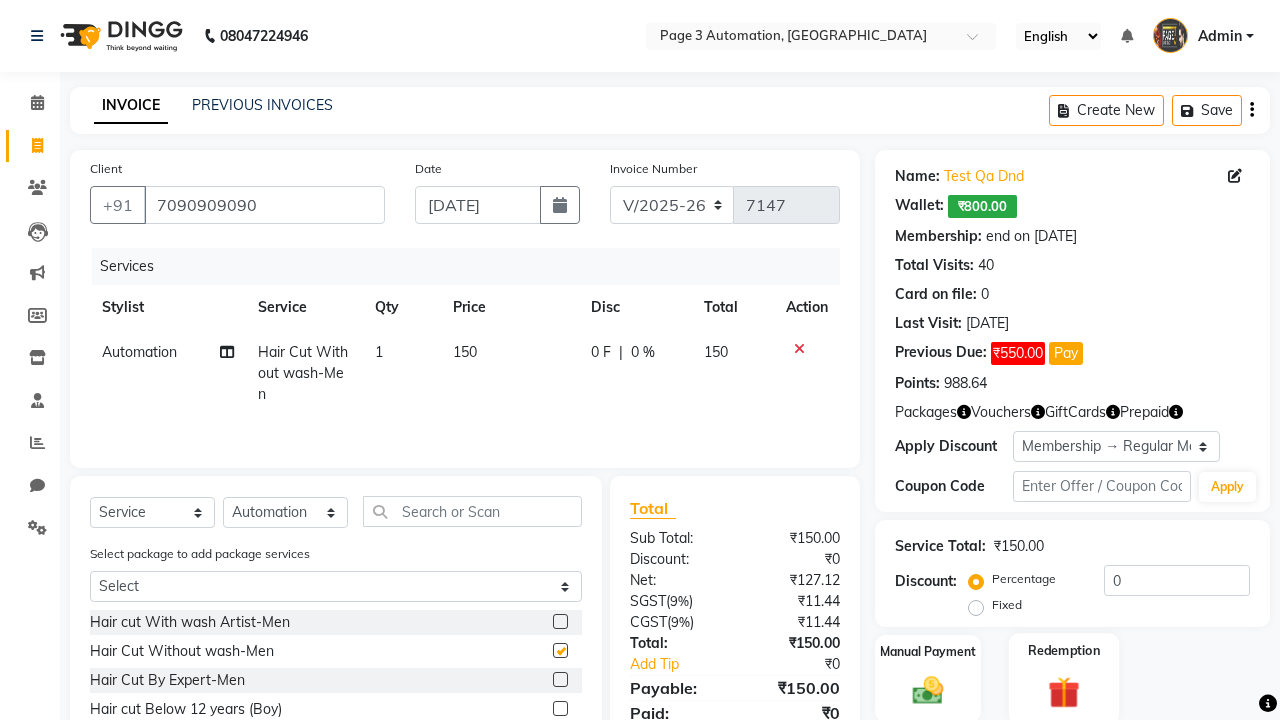 click 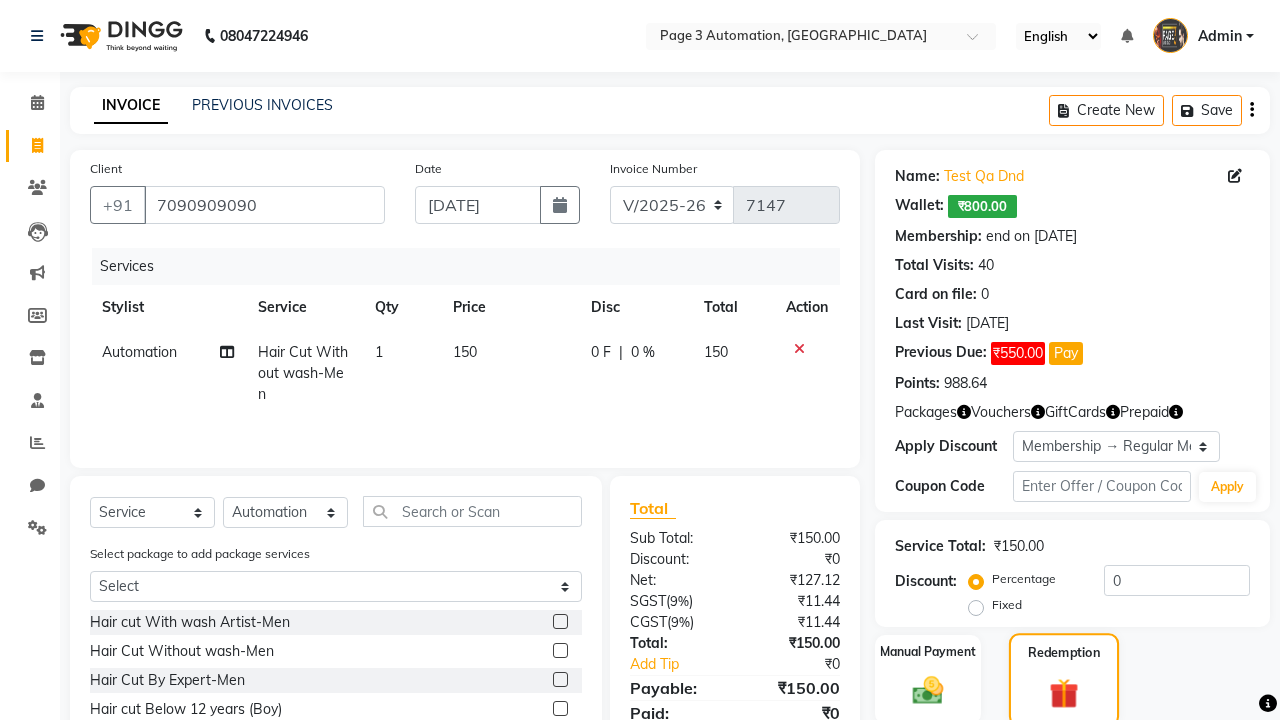 checkbox on "false" 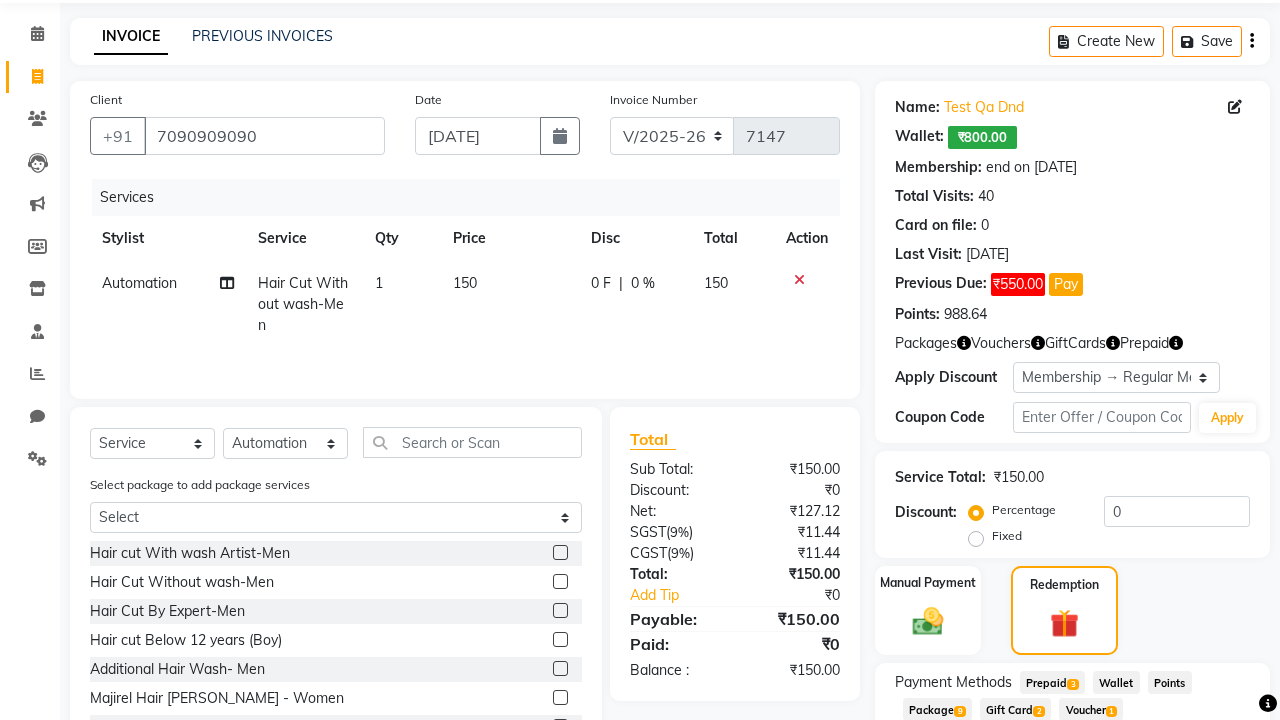 click on "Voucher  1" 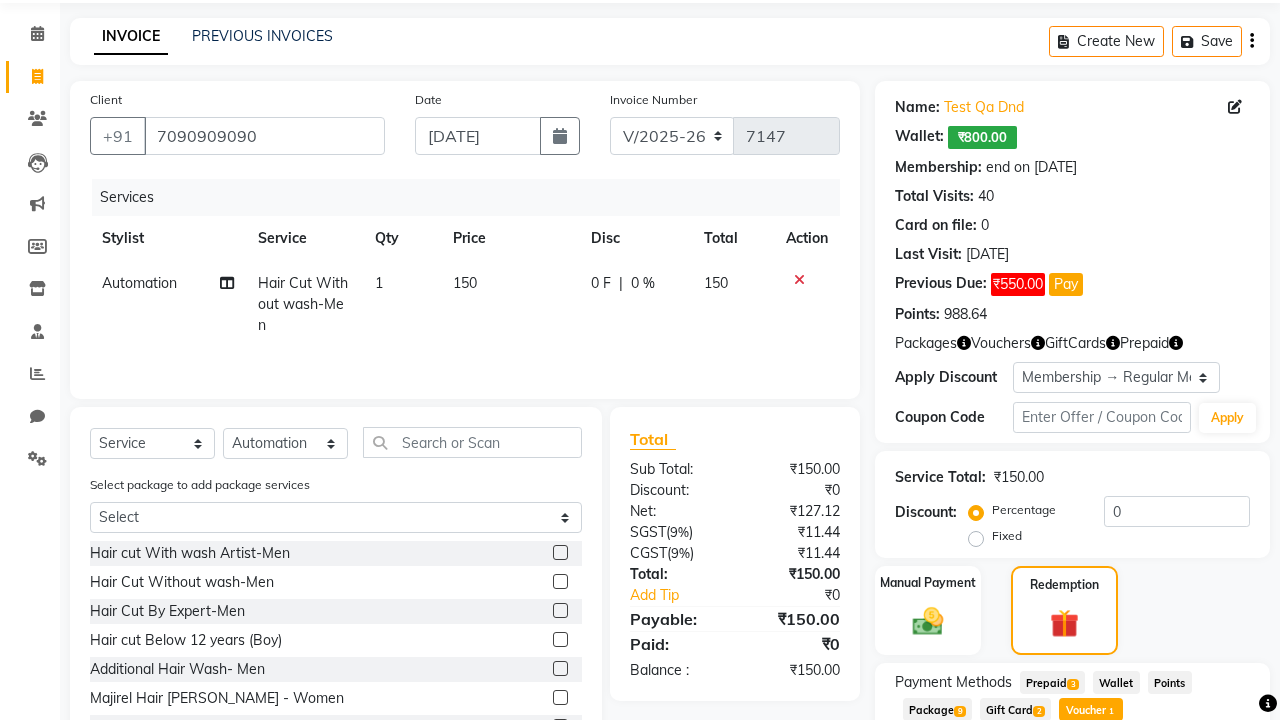 scroll, scrollTop: 0, scrollLeft: 5, axis: horizontal 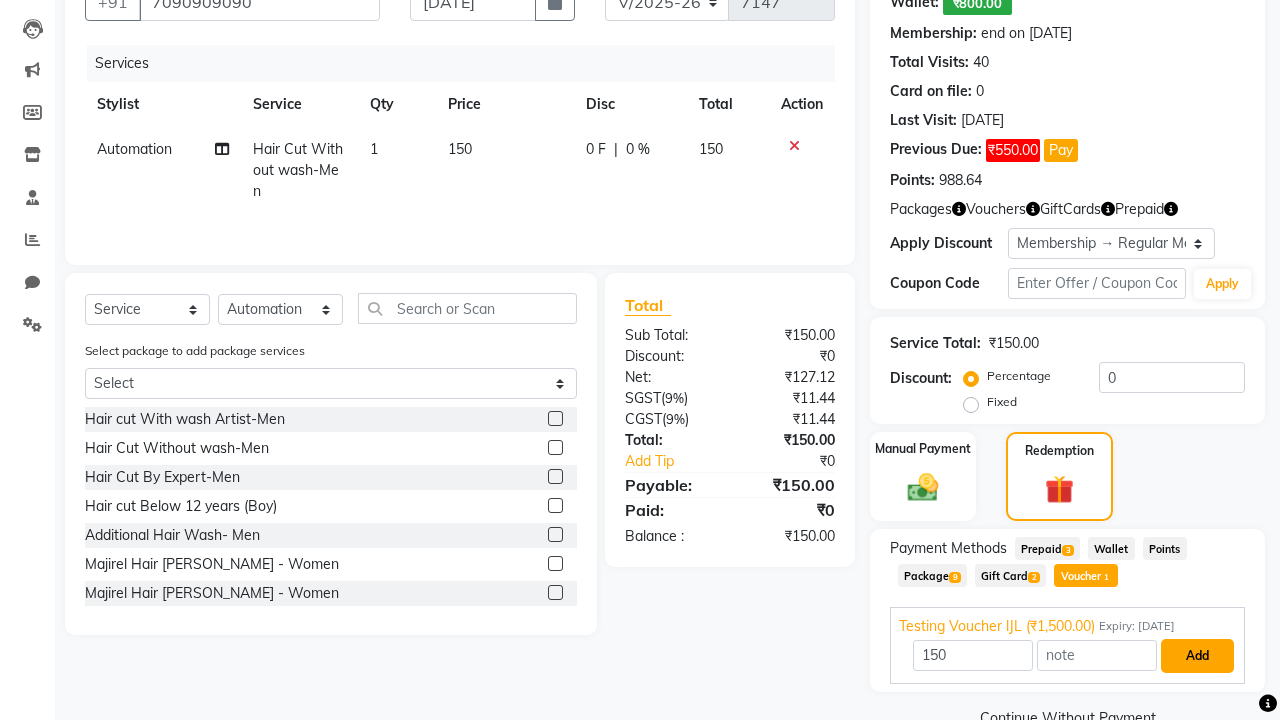 click on "Add" at bounding box center (1197, 656) 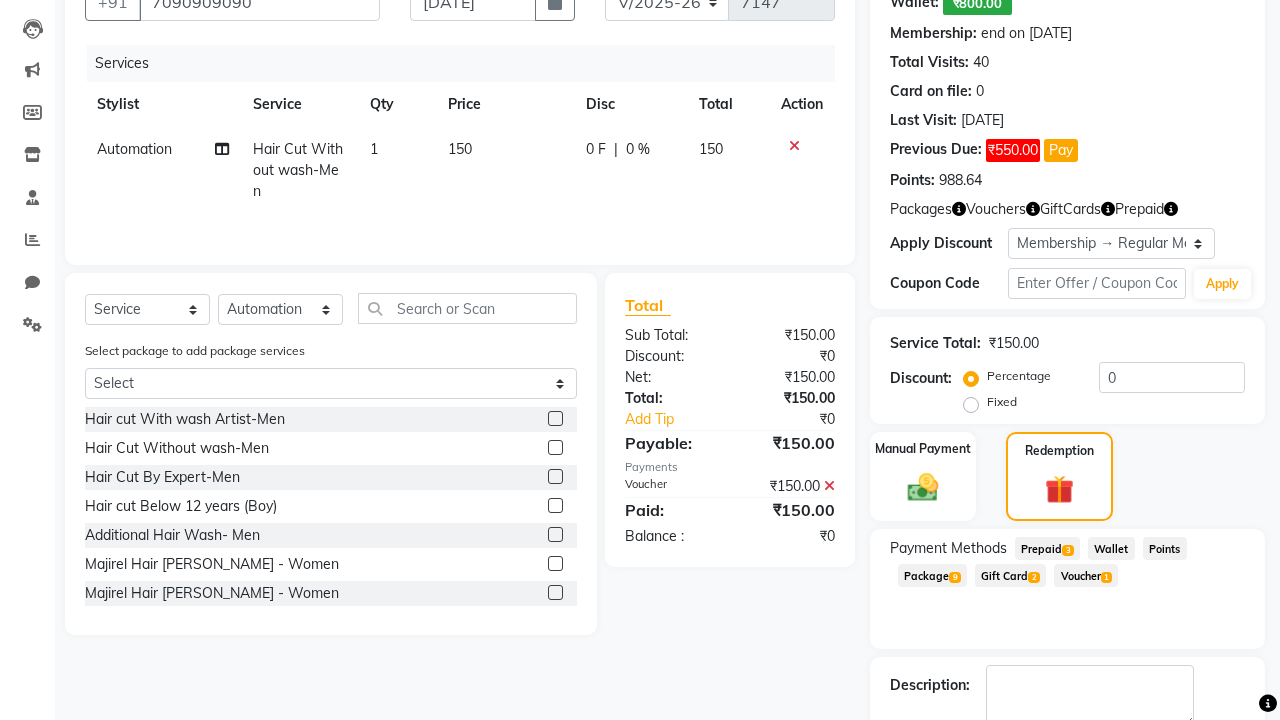 scroll, scrollTop: 0, scrollLeft: 0, axis: both 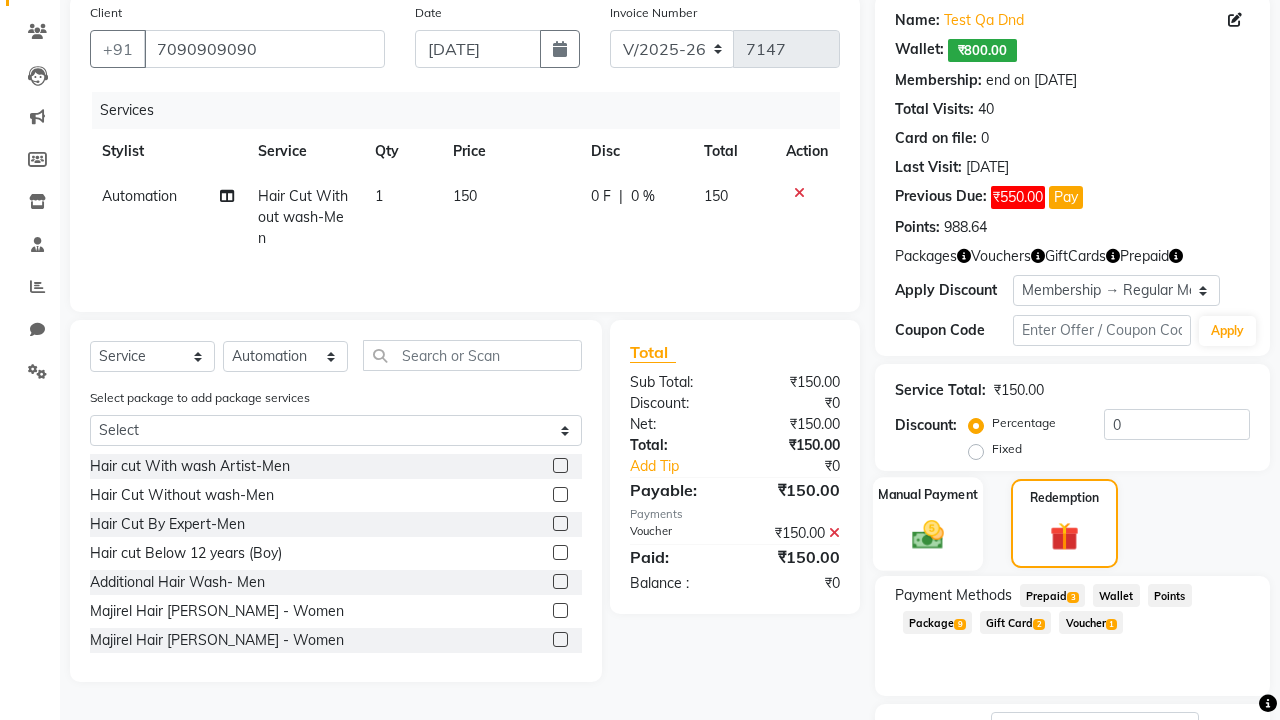 click 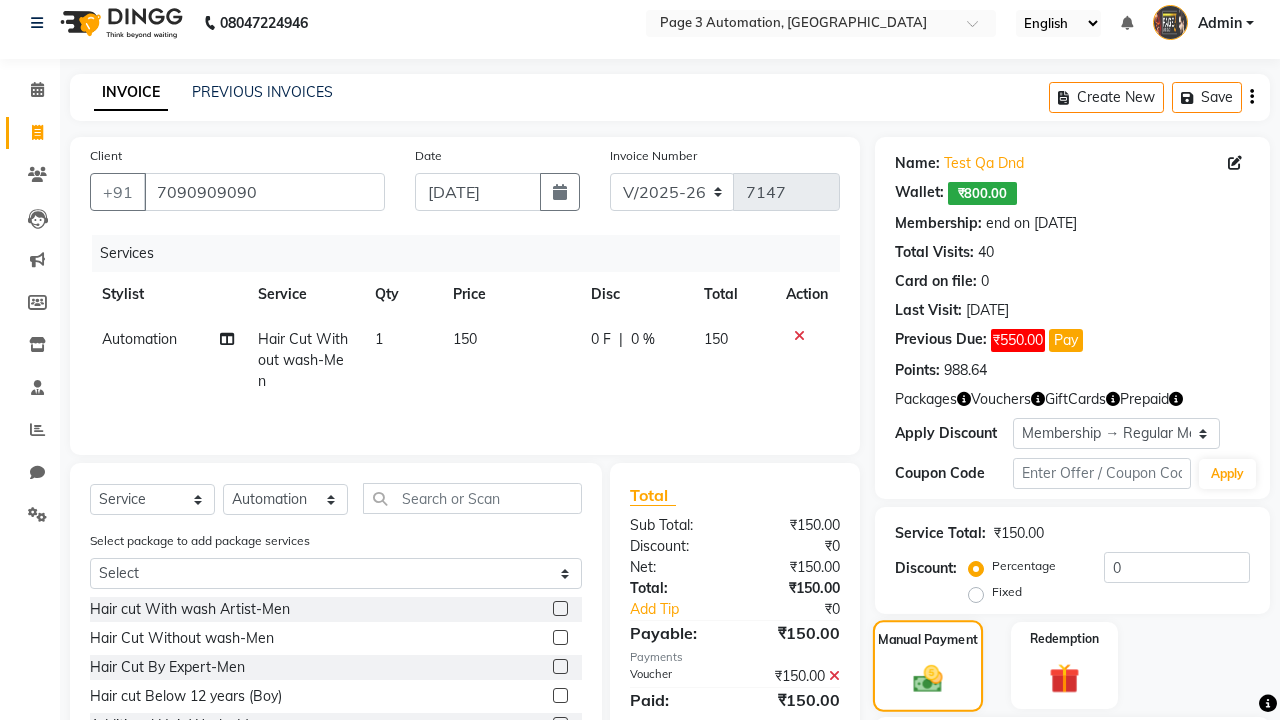 scroll, scrollTop: 0, scrollLeft: 0, axis: both 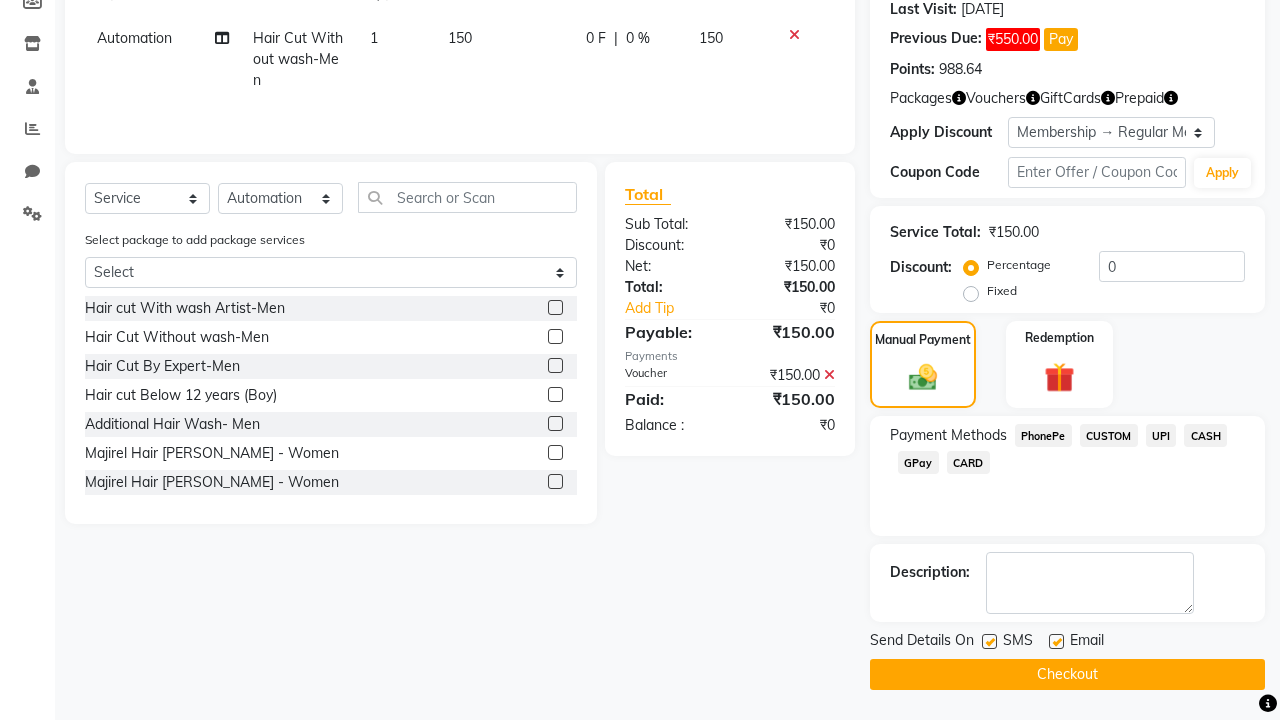 click on "PhonePe" 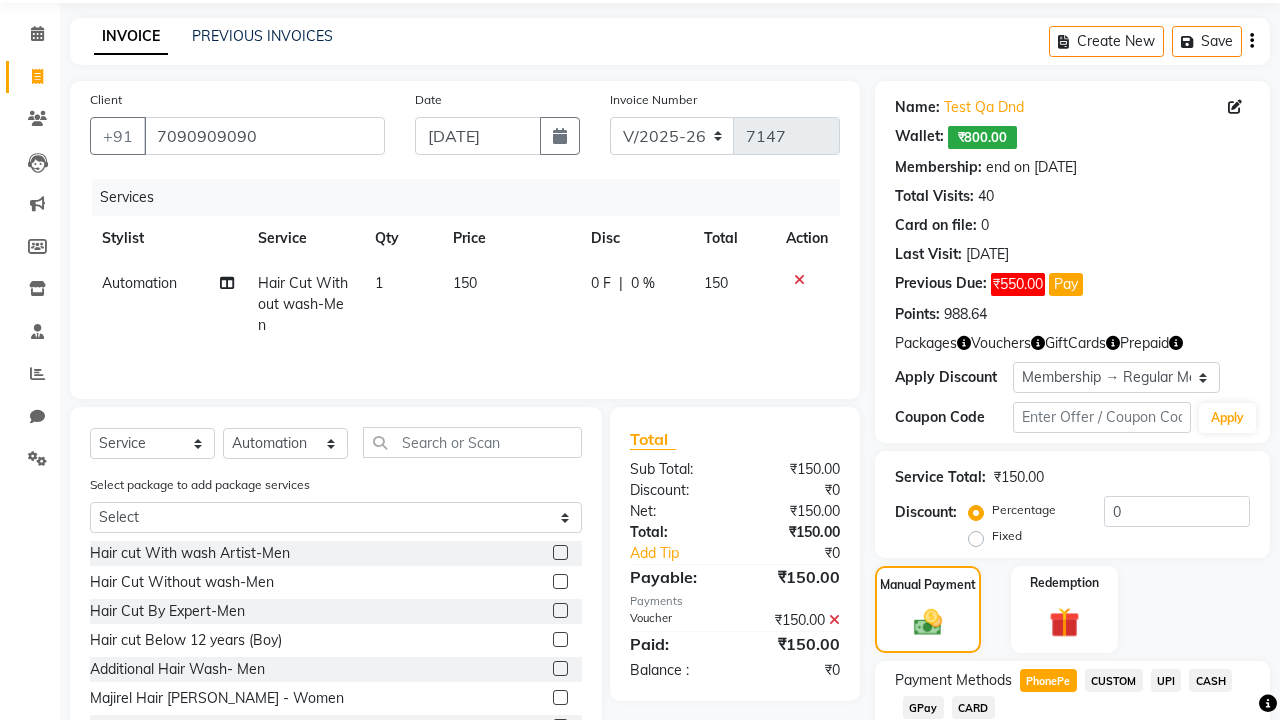 scroll, scrollTop: 147, scrollLeft: 0, axis: vertical 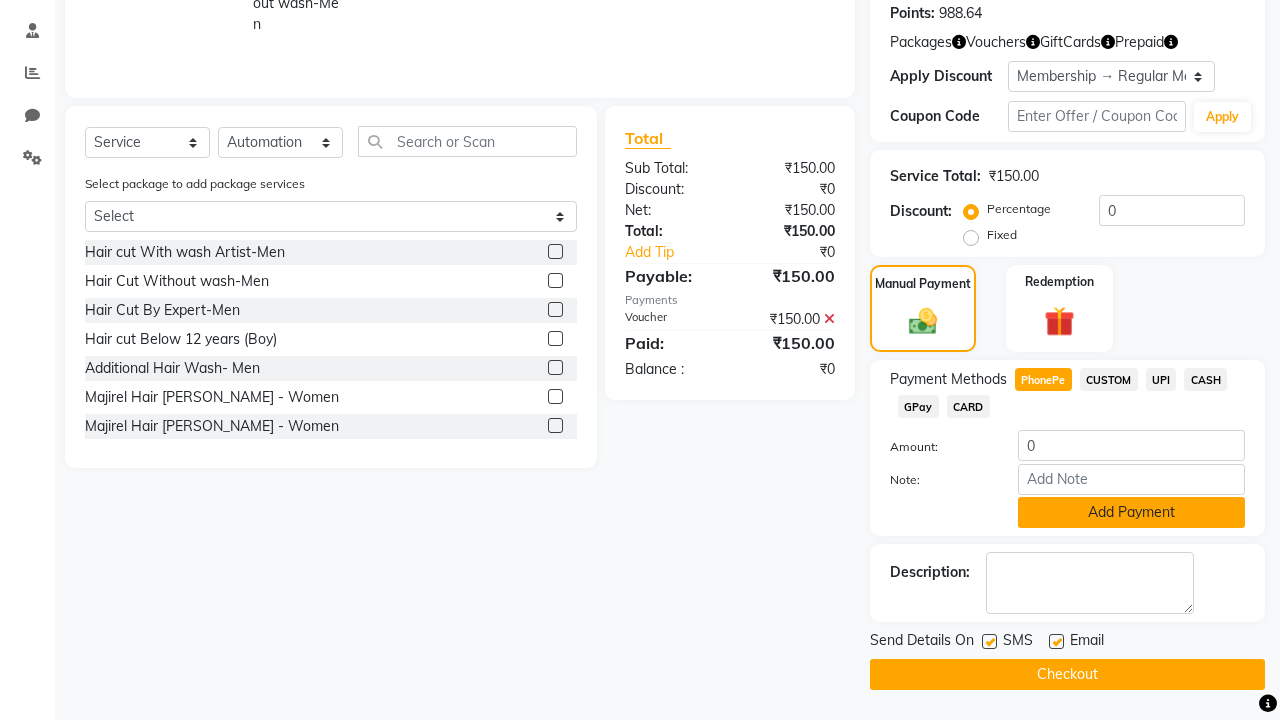 click on "Add Payment" 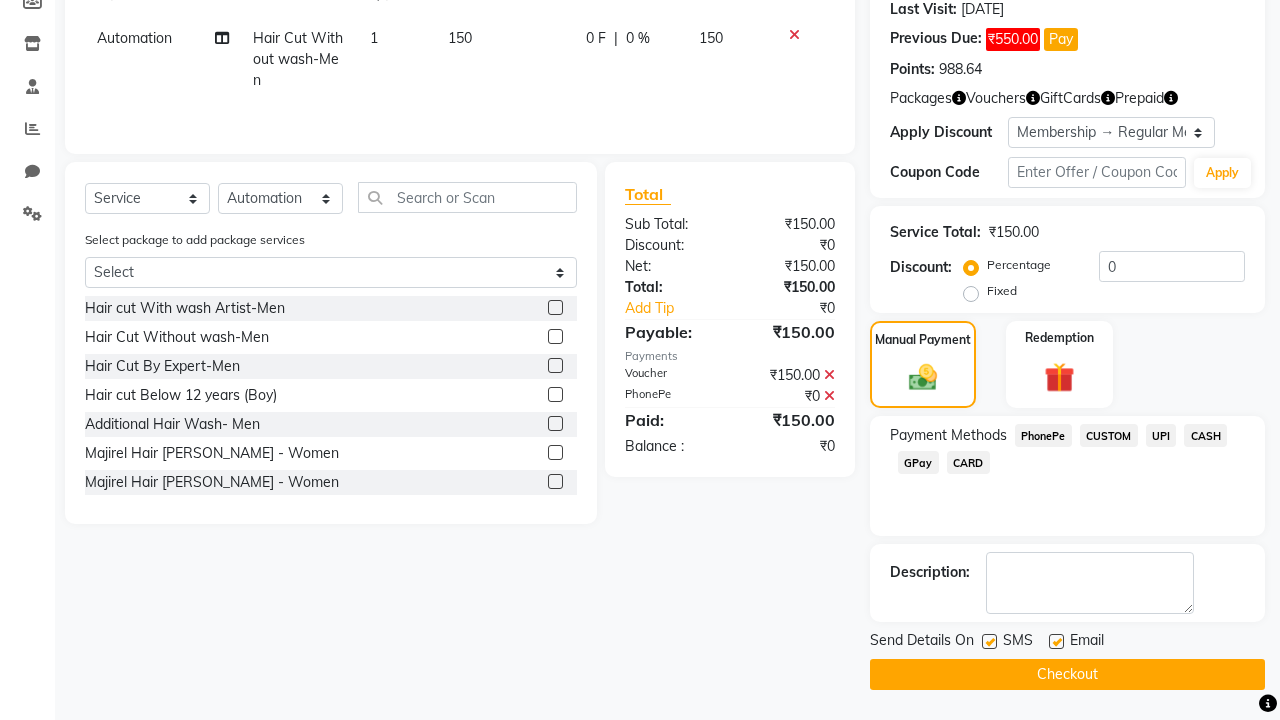 click 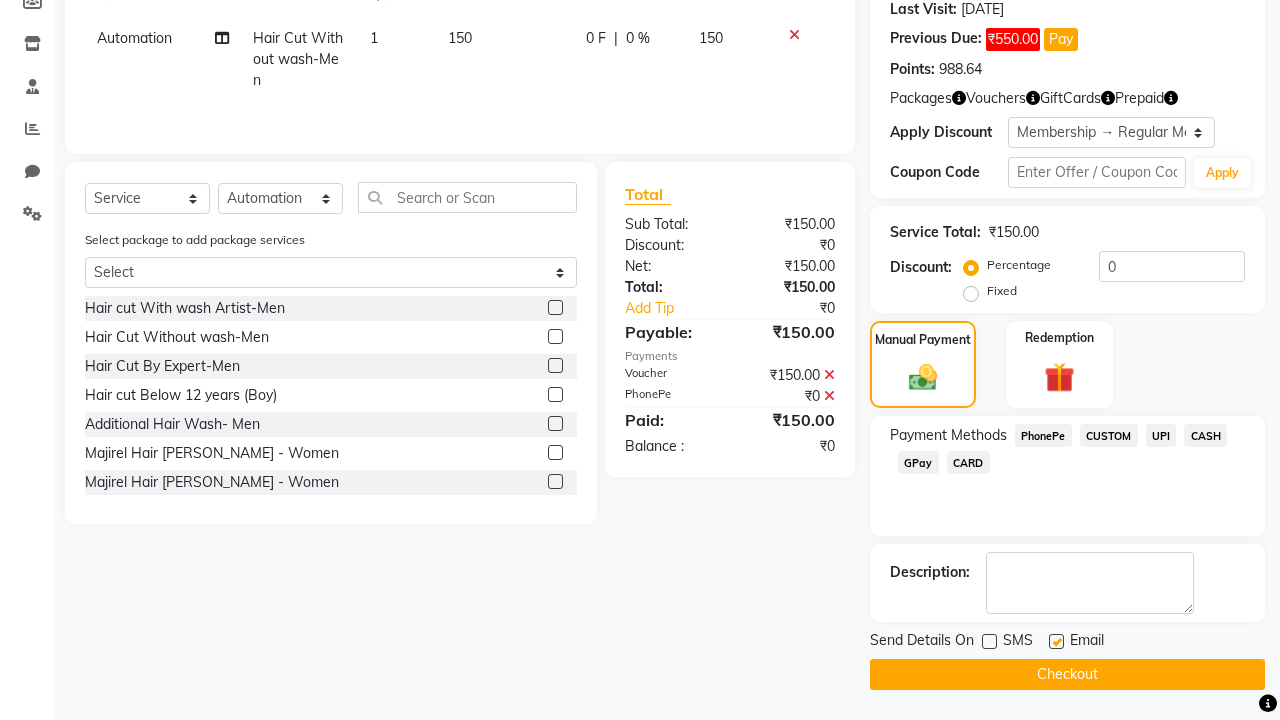 click 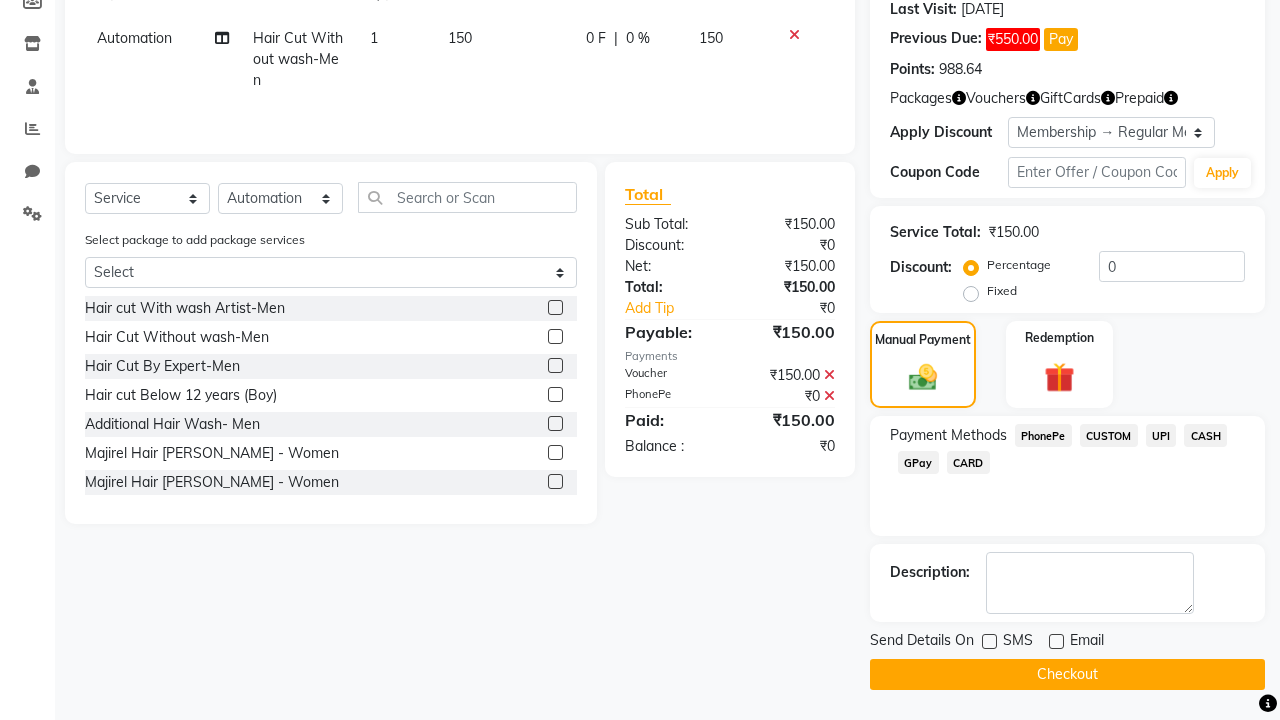 click on "Checkout" 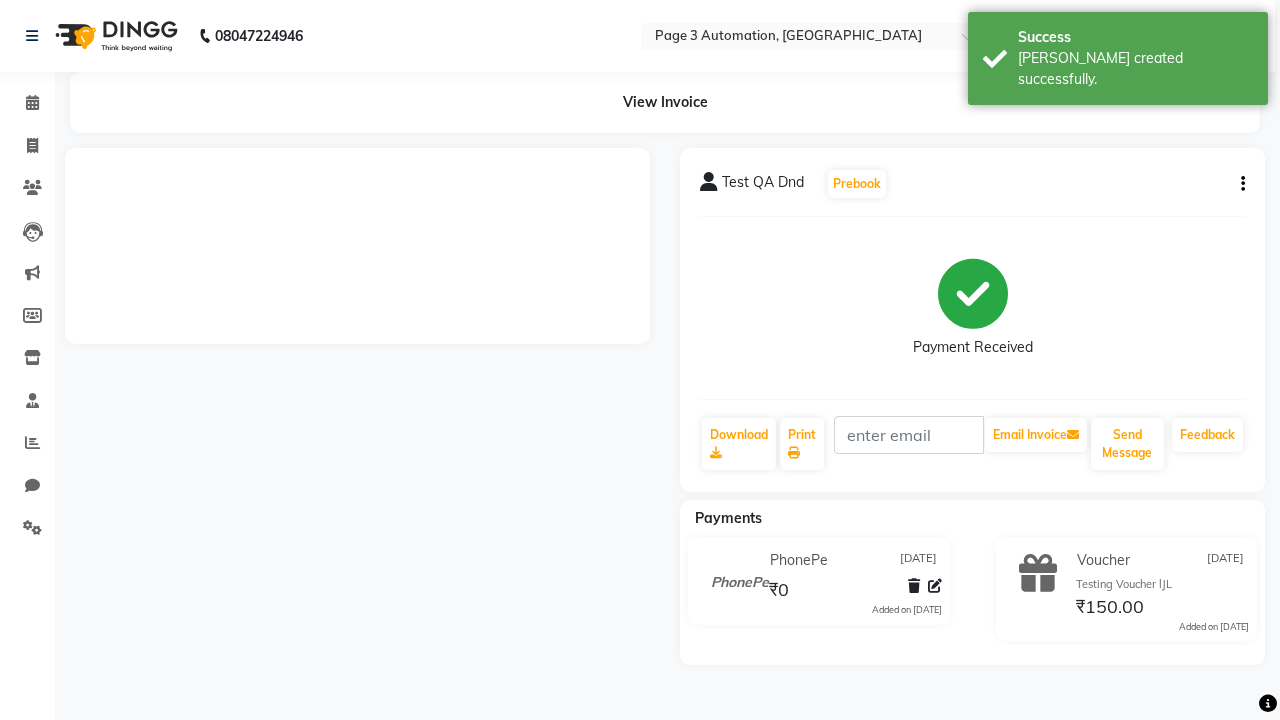 scroll, scrollTop: 0, scrollLeft: 0, axis: both 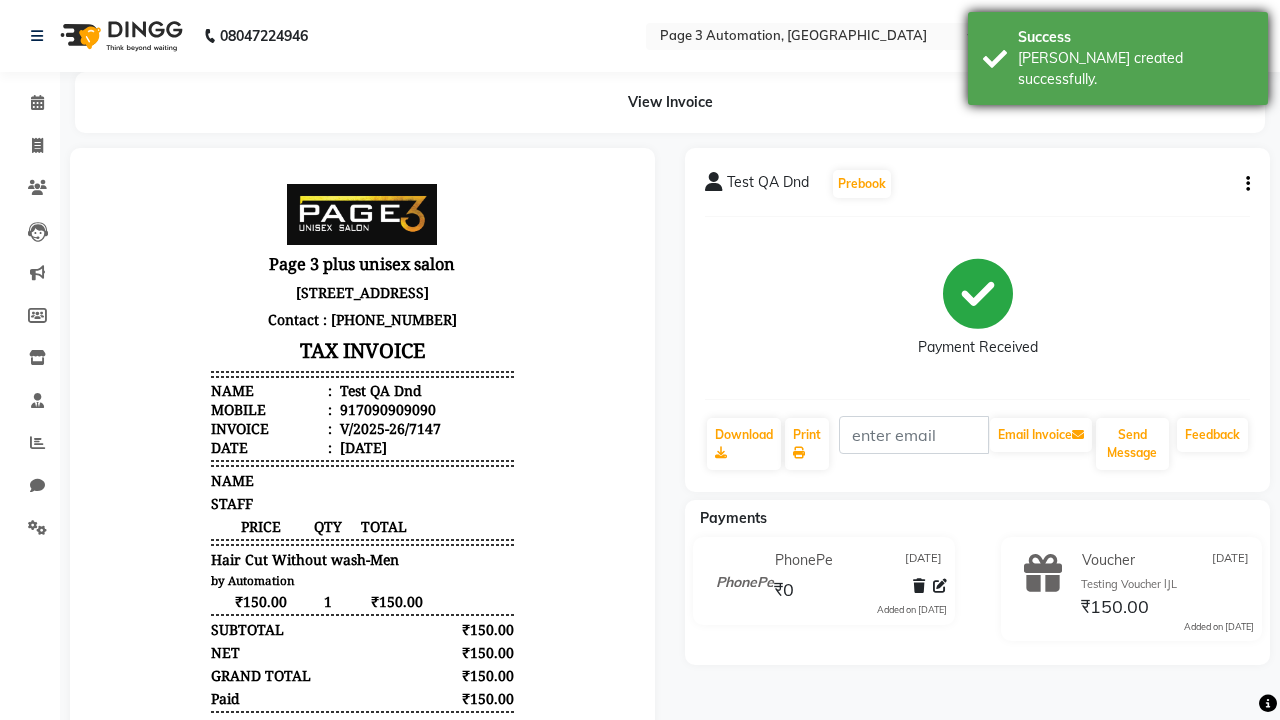 click on "[PERSON_NAME] created successfully." at bounding box center [1135, 69] 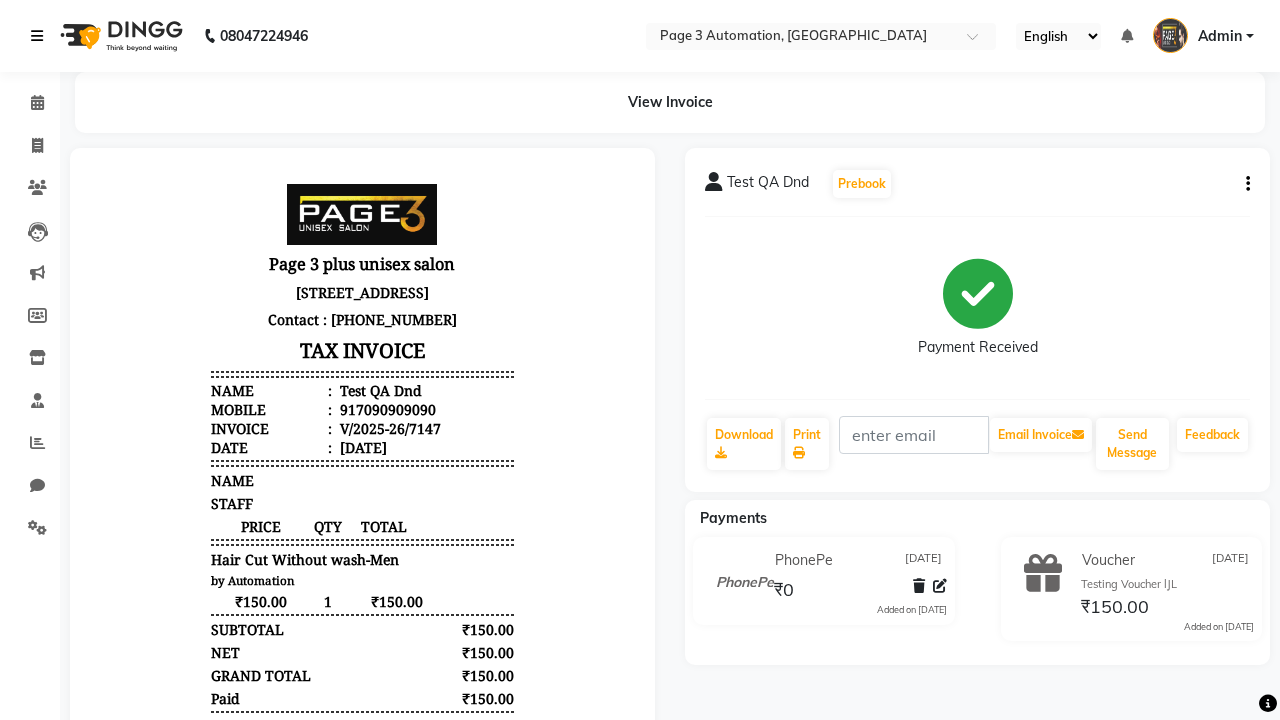 click at bounding box center (37, 36) 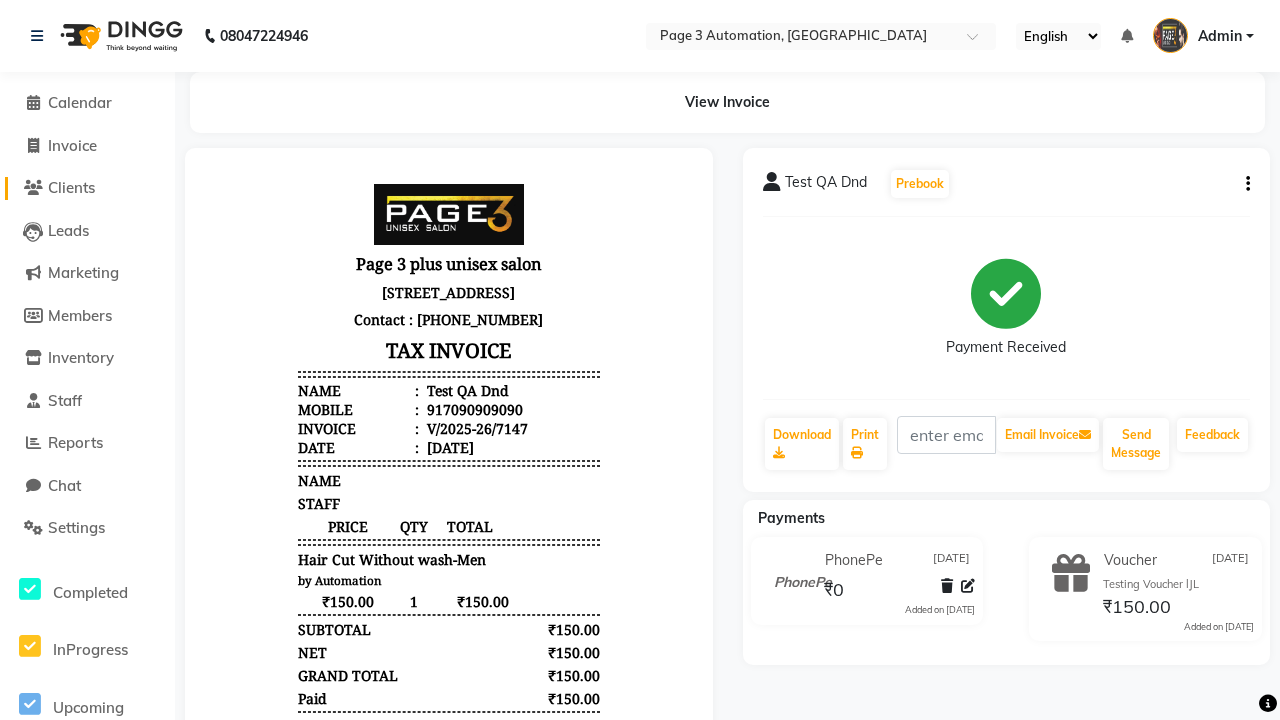 click on "Clients" 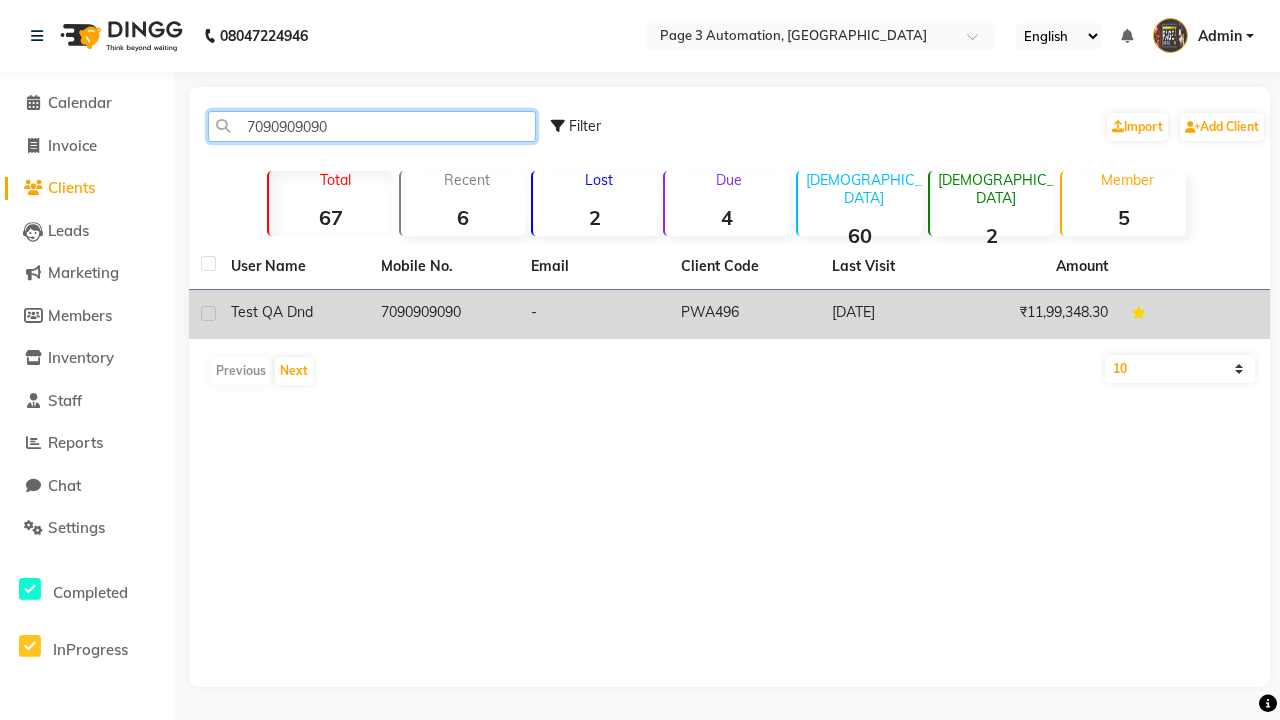 type on "7090909090" 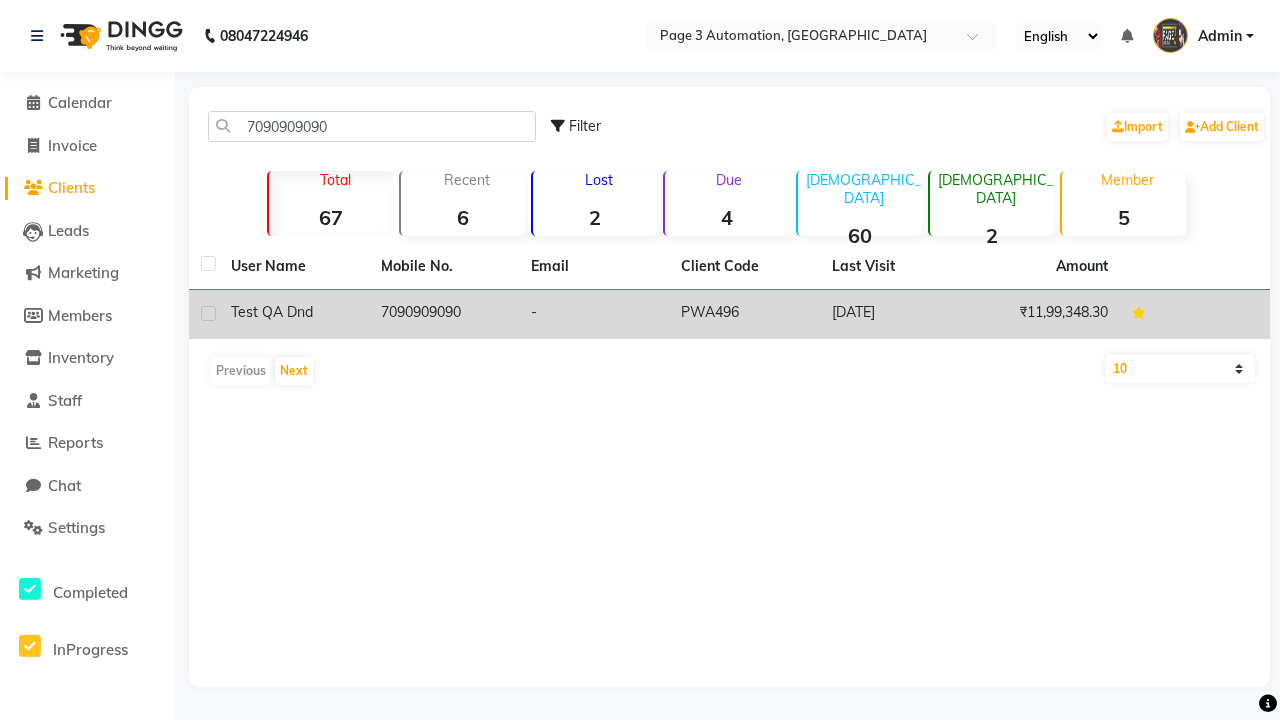 click on "7090909090" 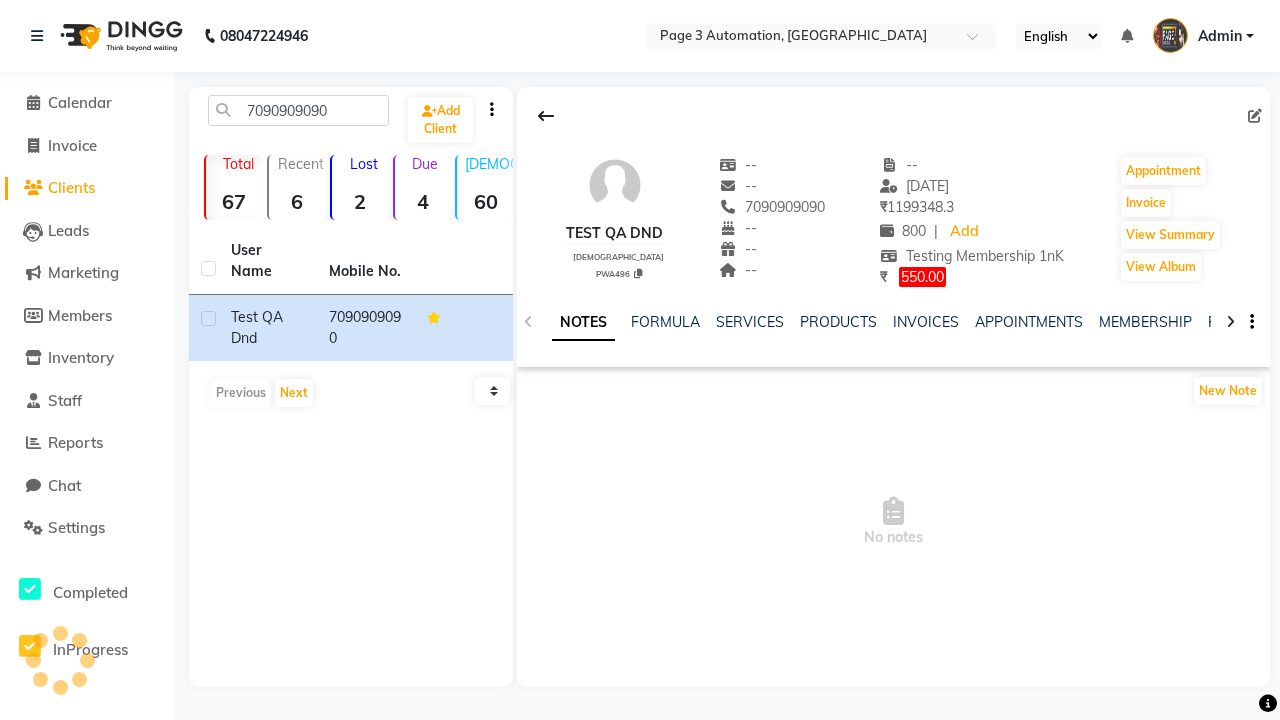 click on "VOUCHERS" 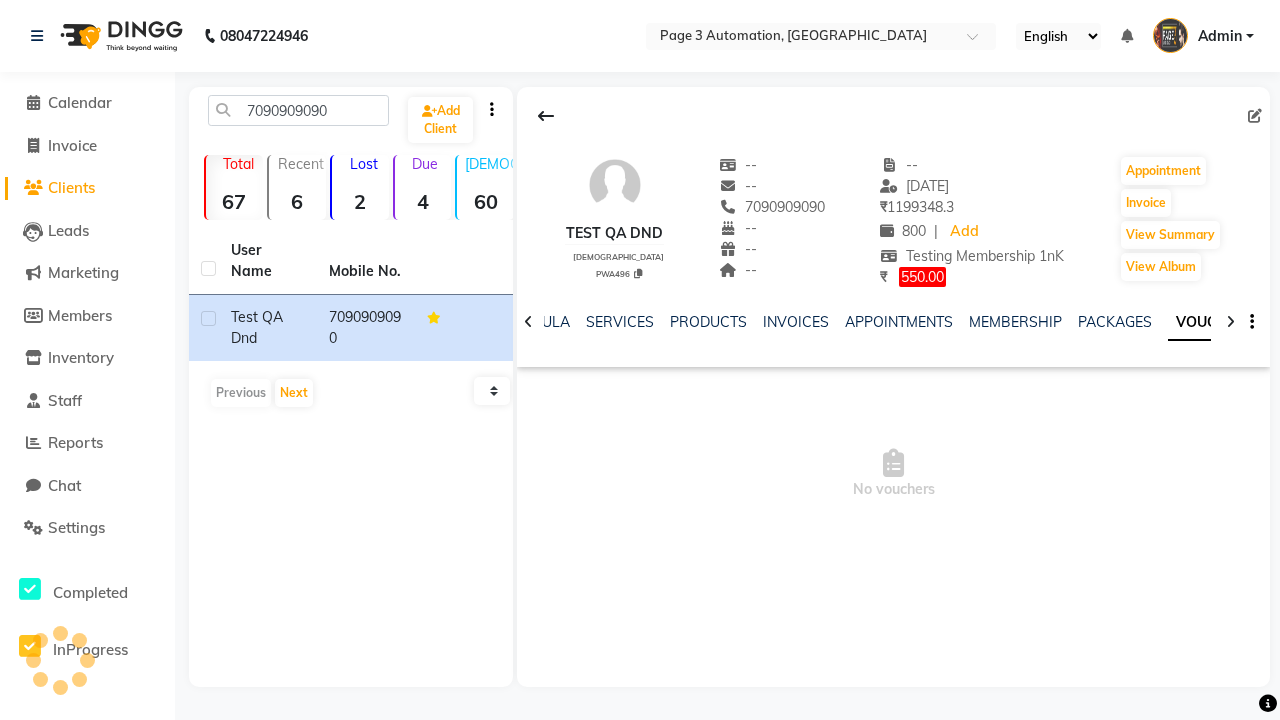 scroll, scrollTop: 0, scrollLeft: 460, axis: horizontal 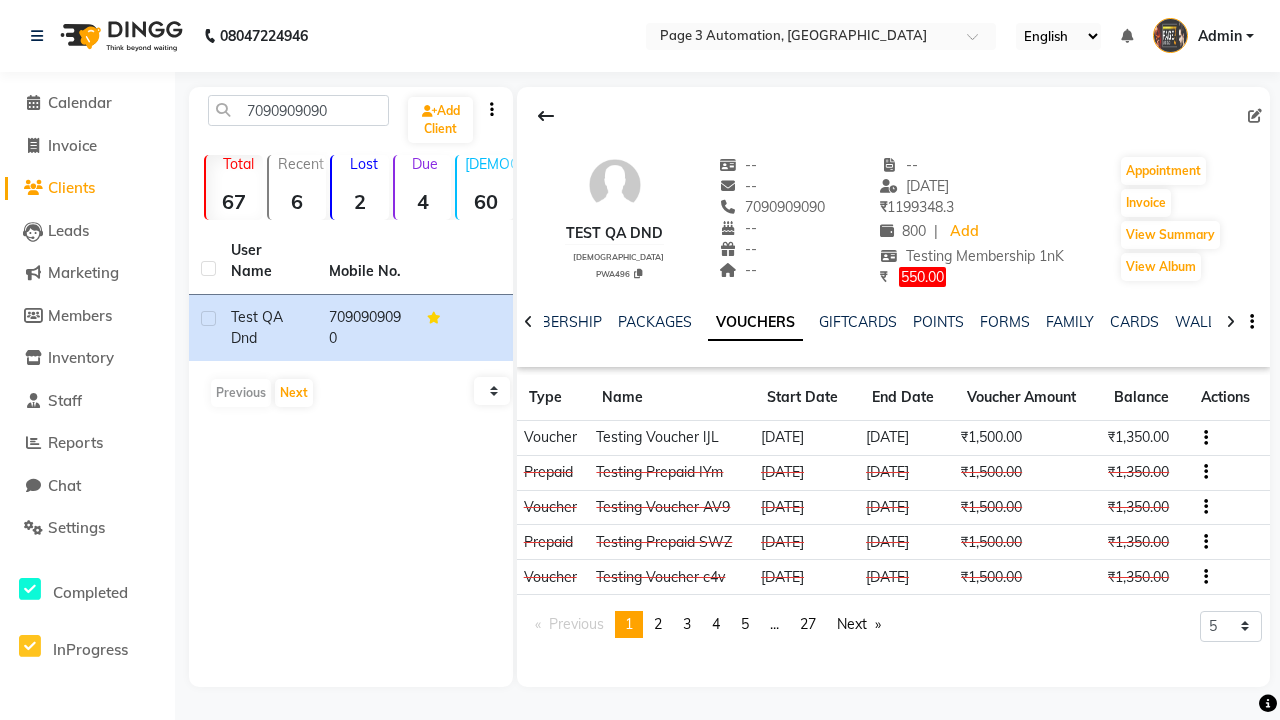 click 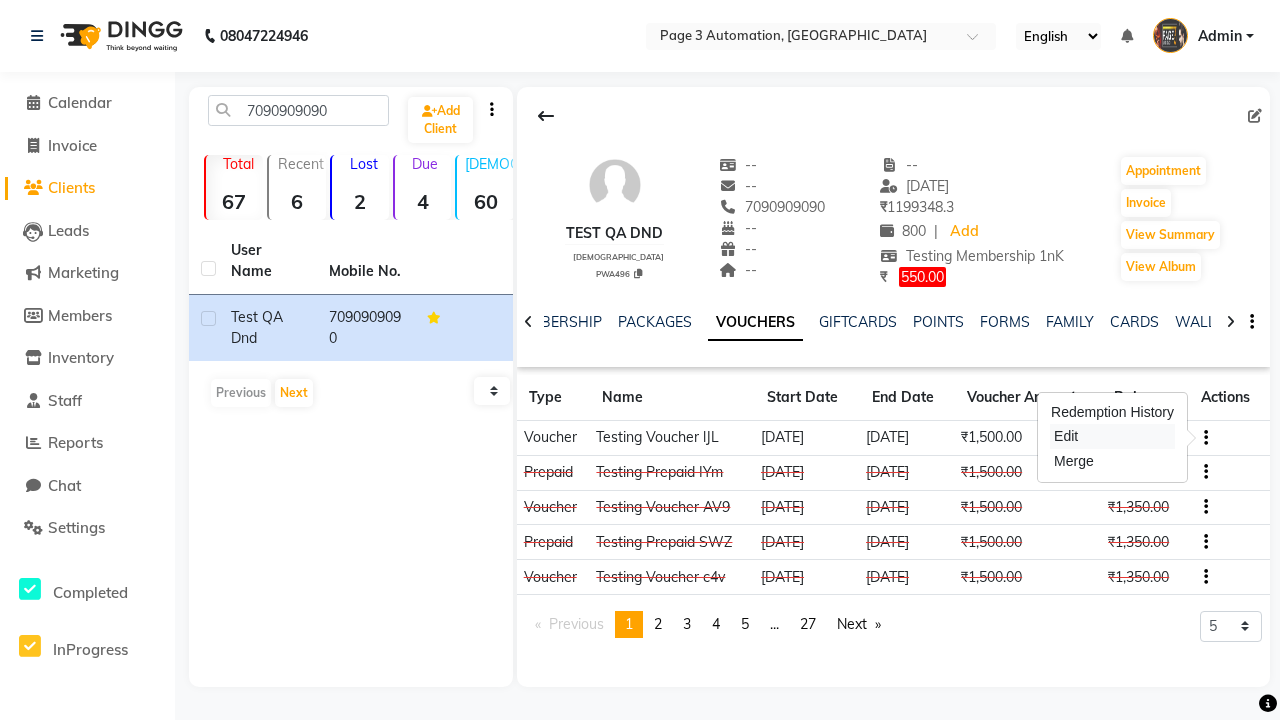 click on "Edit" at bounding box center [1112, 436] 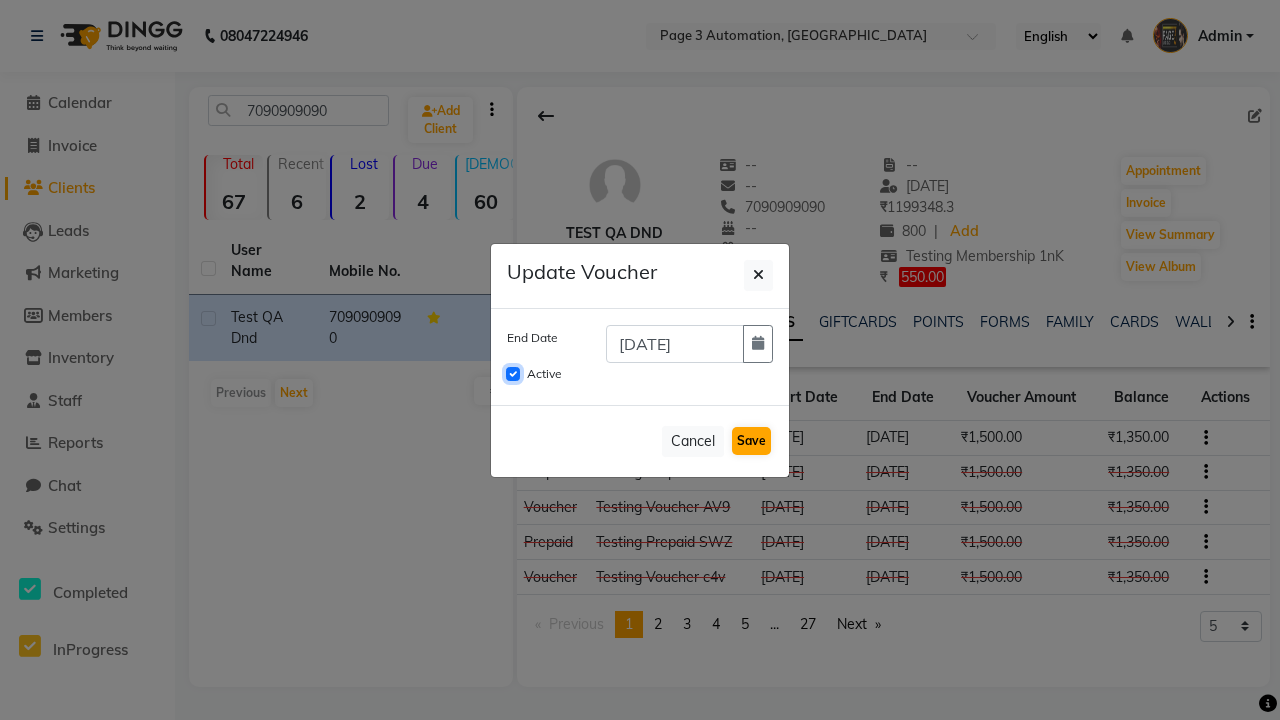 click on "Active" at bounding box center [513, 374] 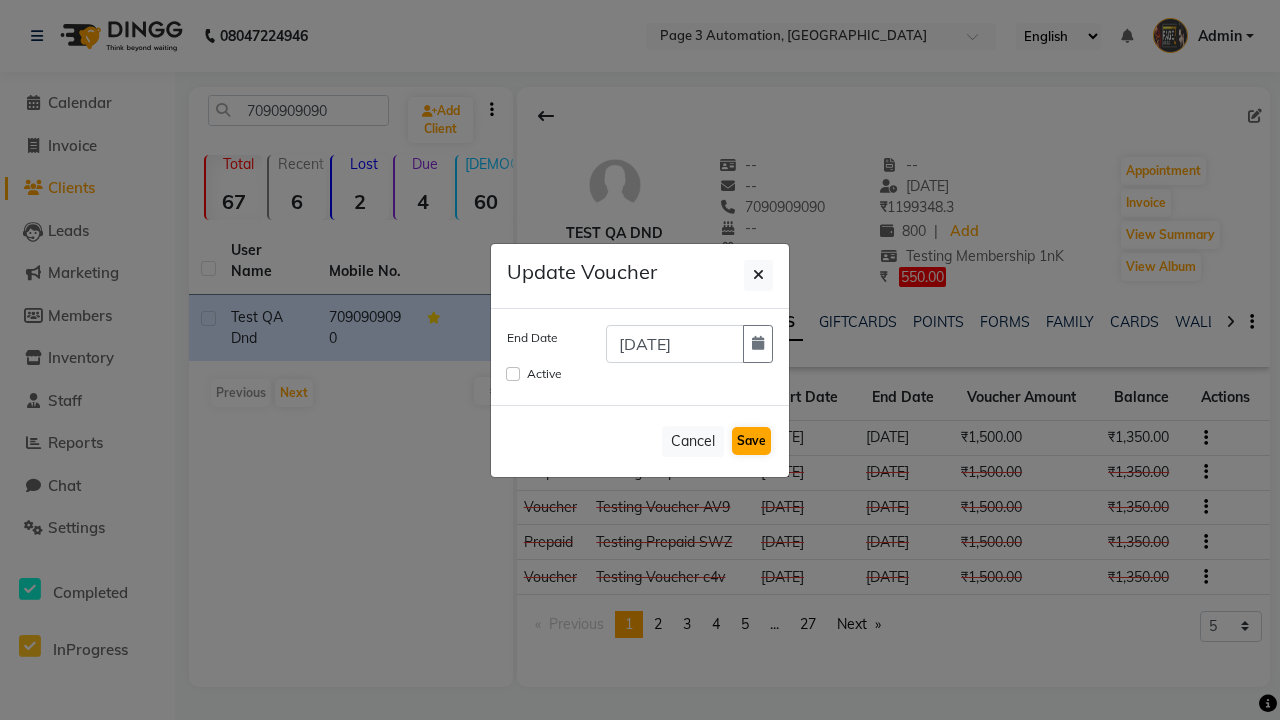 click on "Save" 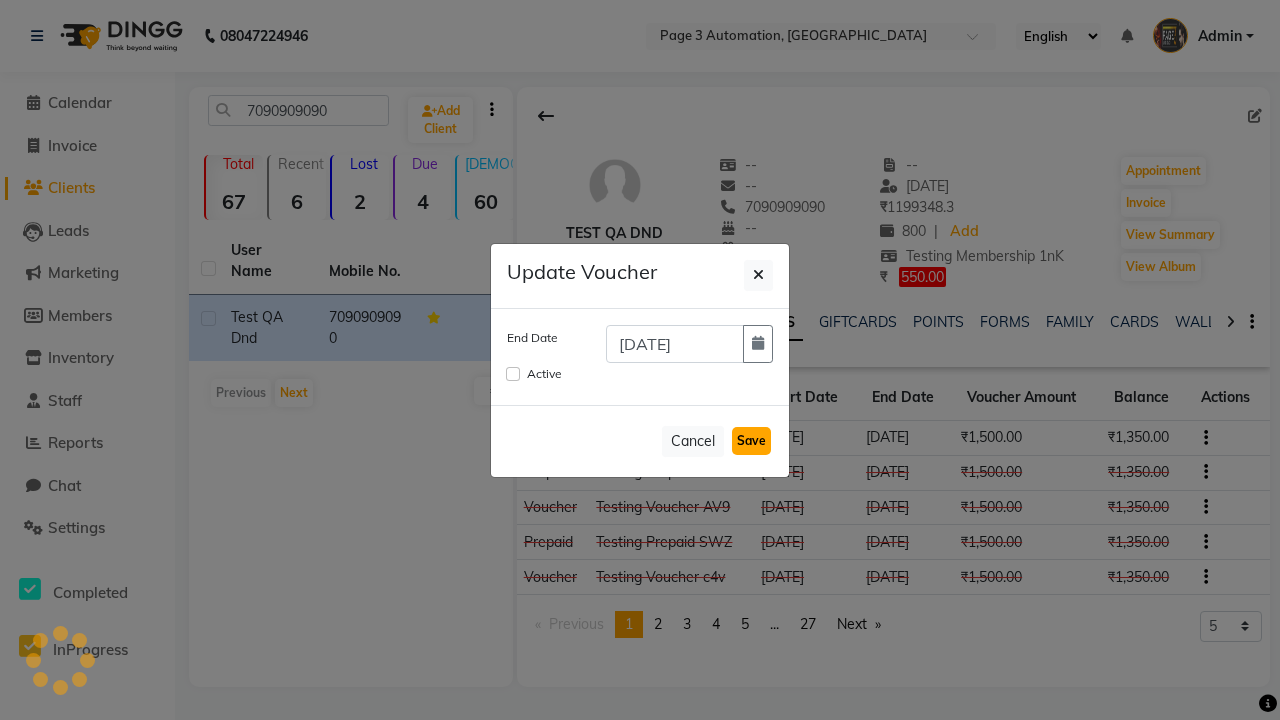 type 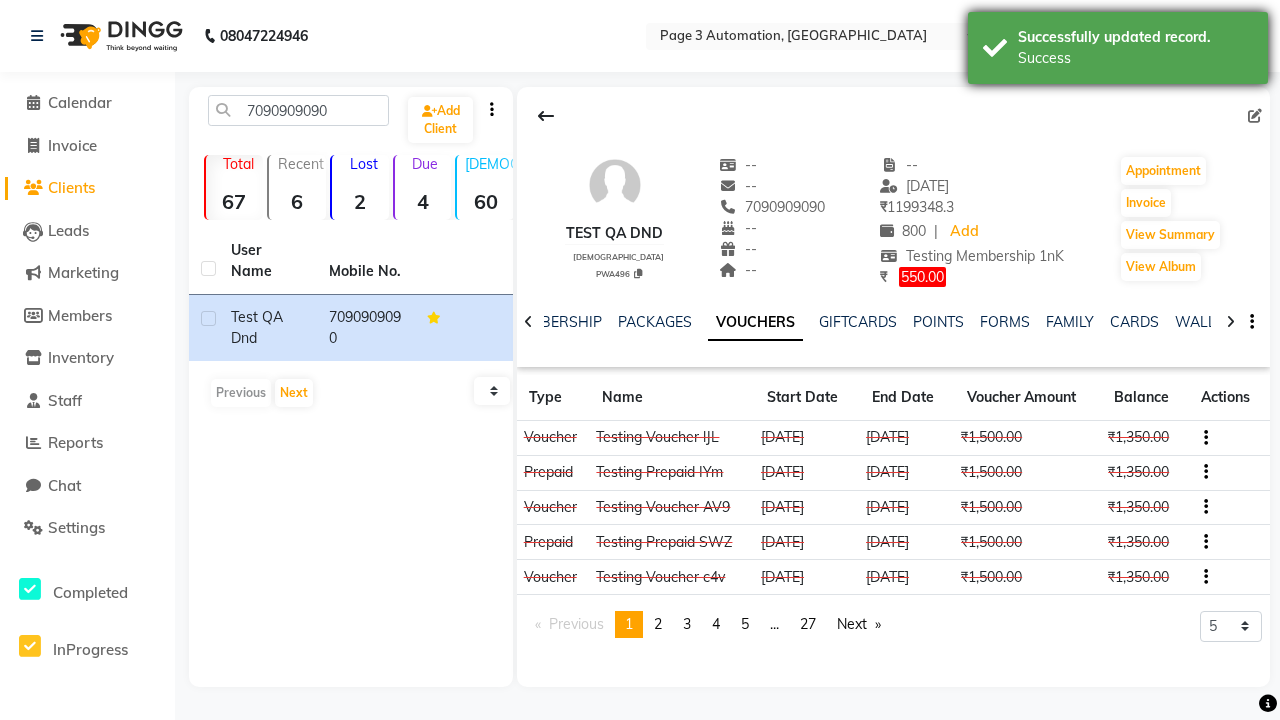 click on "Success" at bounding box center (1135, 58) 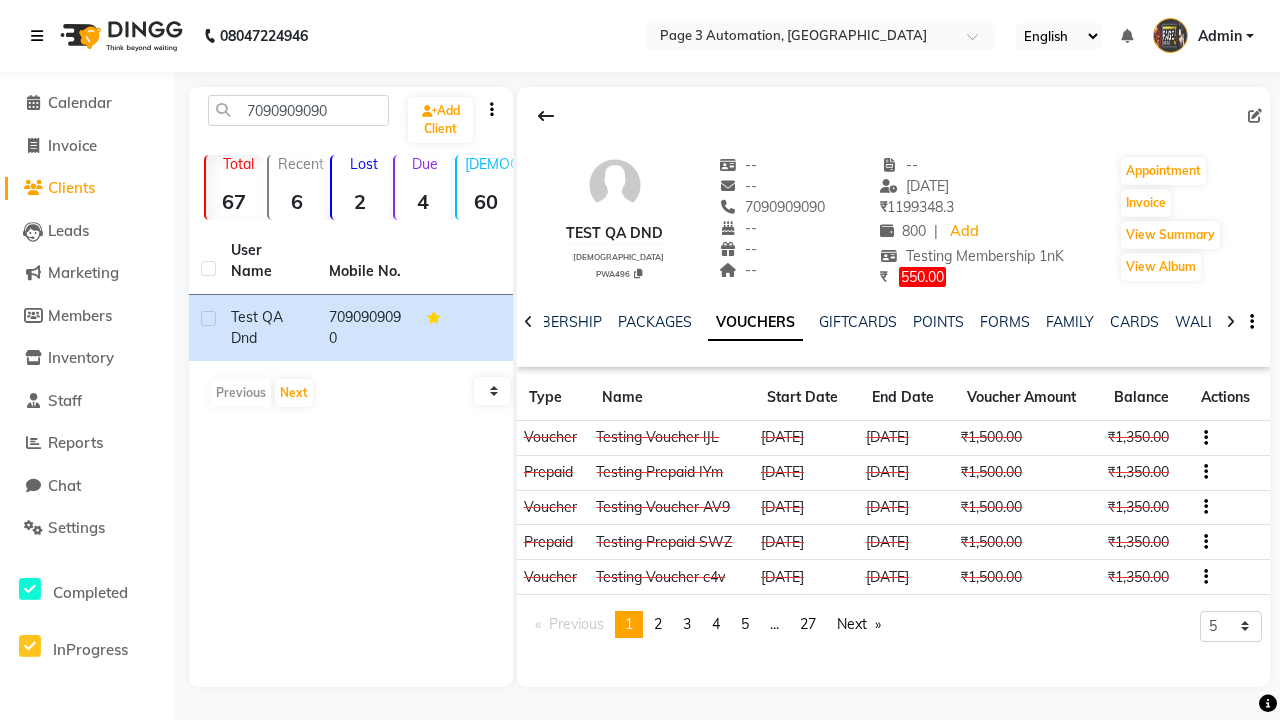 click at bounding box center [37, 36] 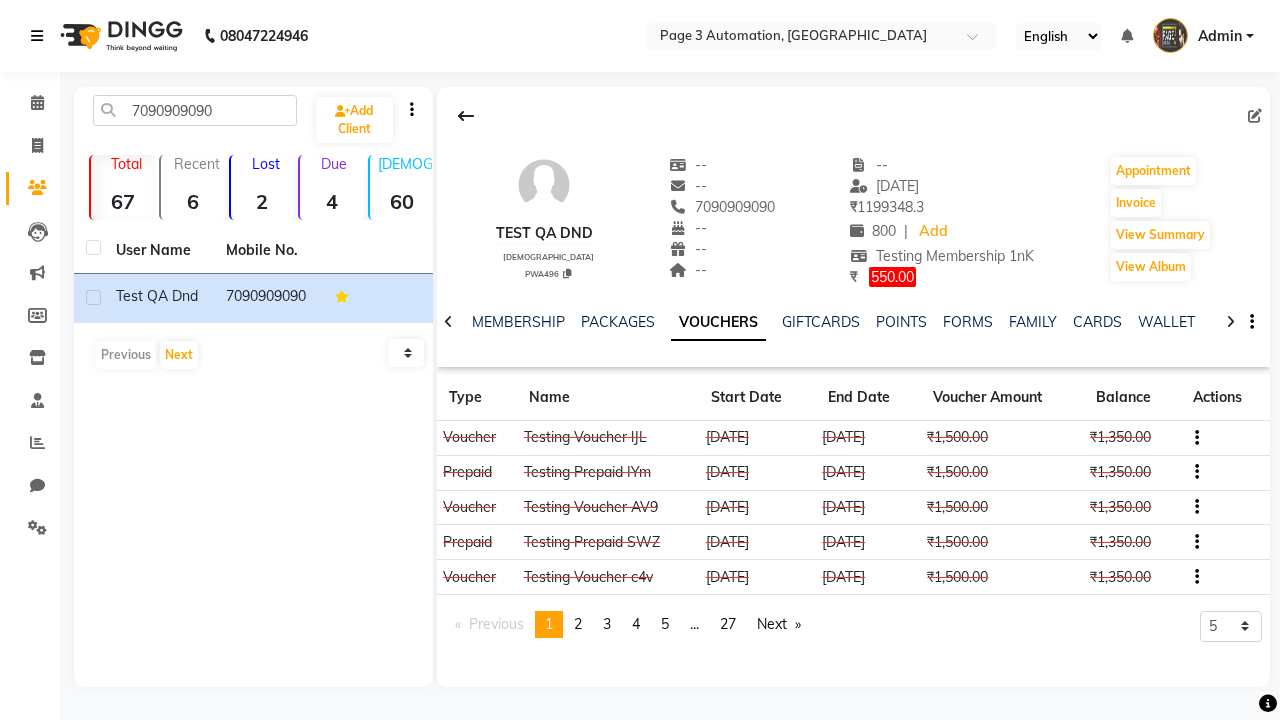 scroll, scrollTop: 0, scrollLeft: 417, axis: horizontal 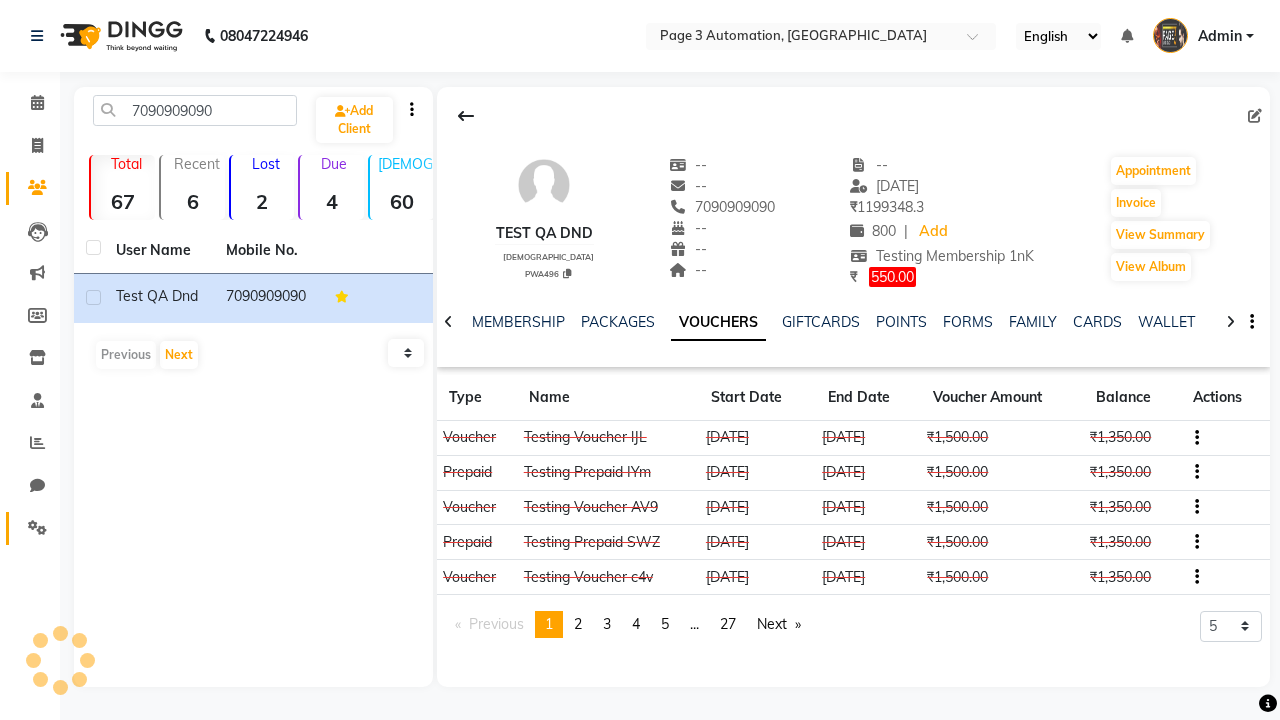 click 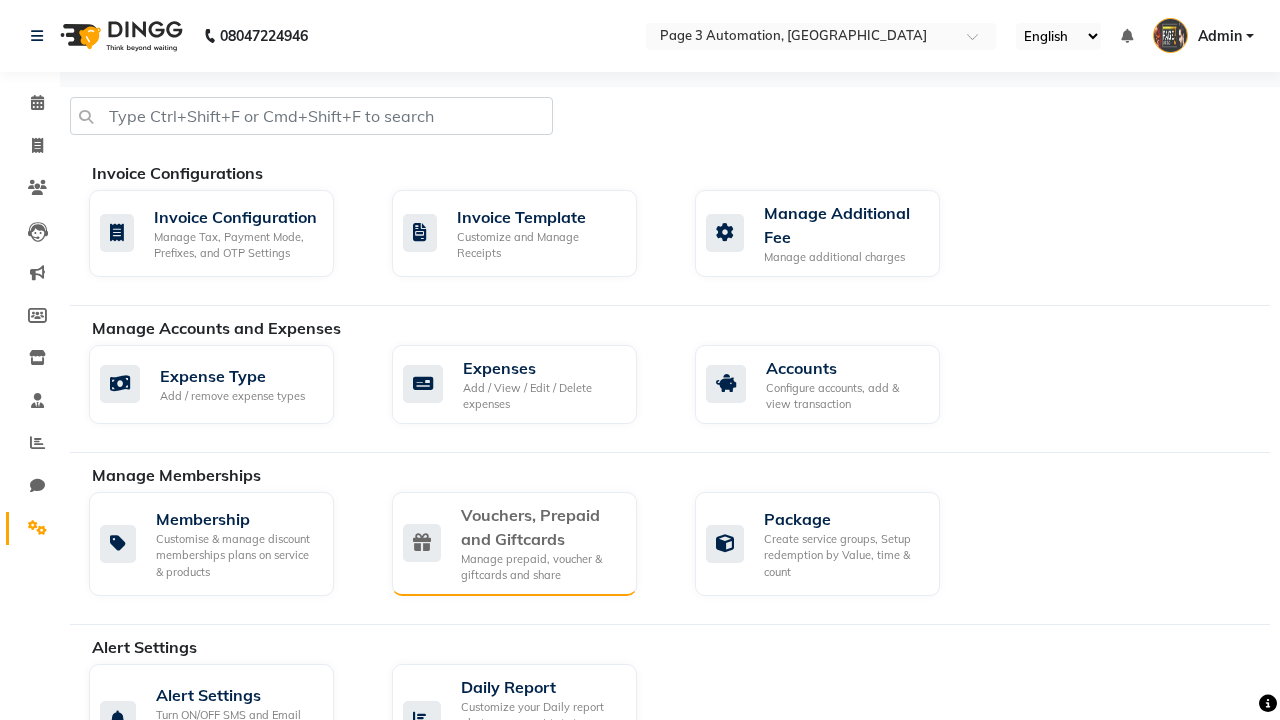 click on "Vouchers, Prepaid and Giftcards" 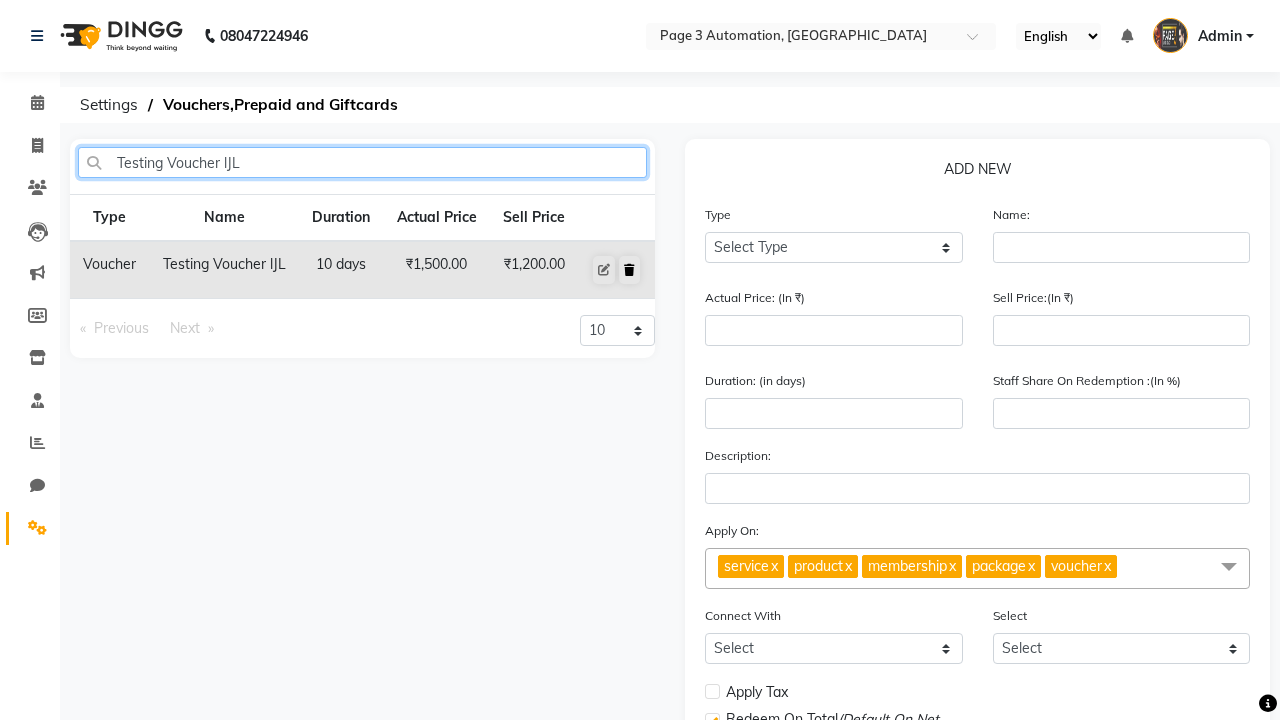type on "Testing Voucher lJL" 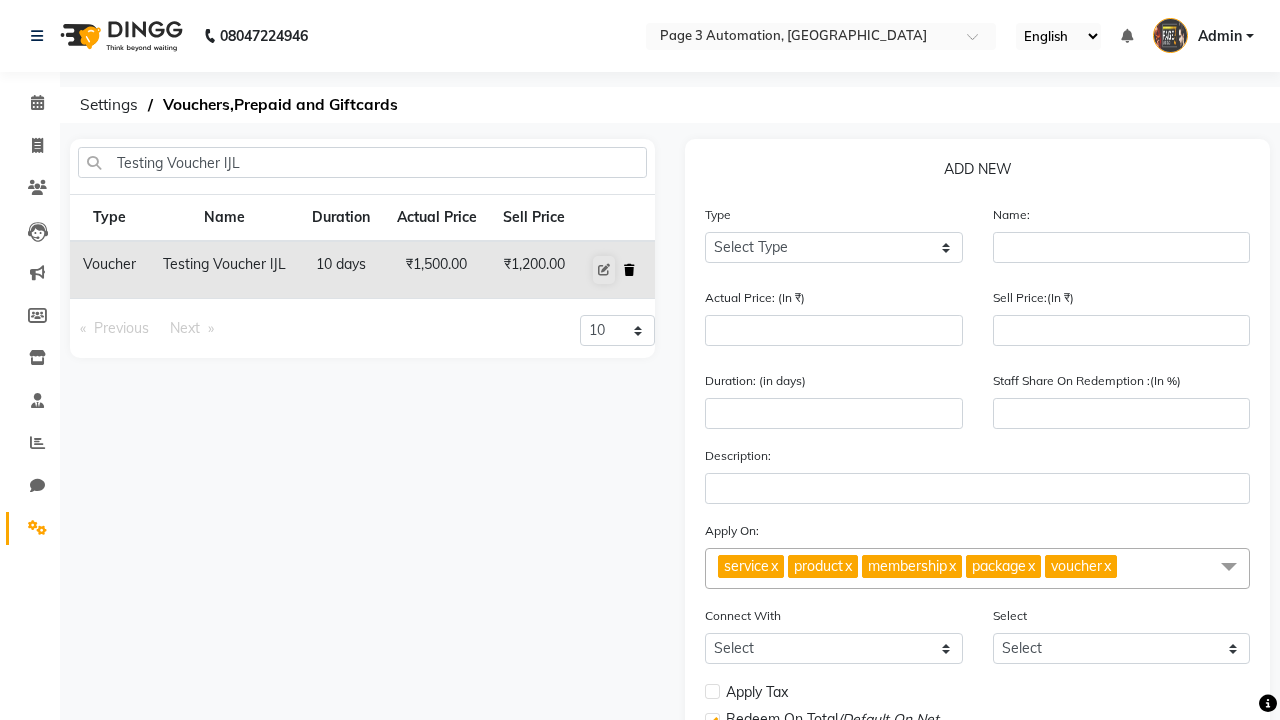 click 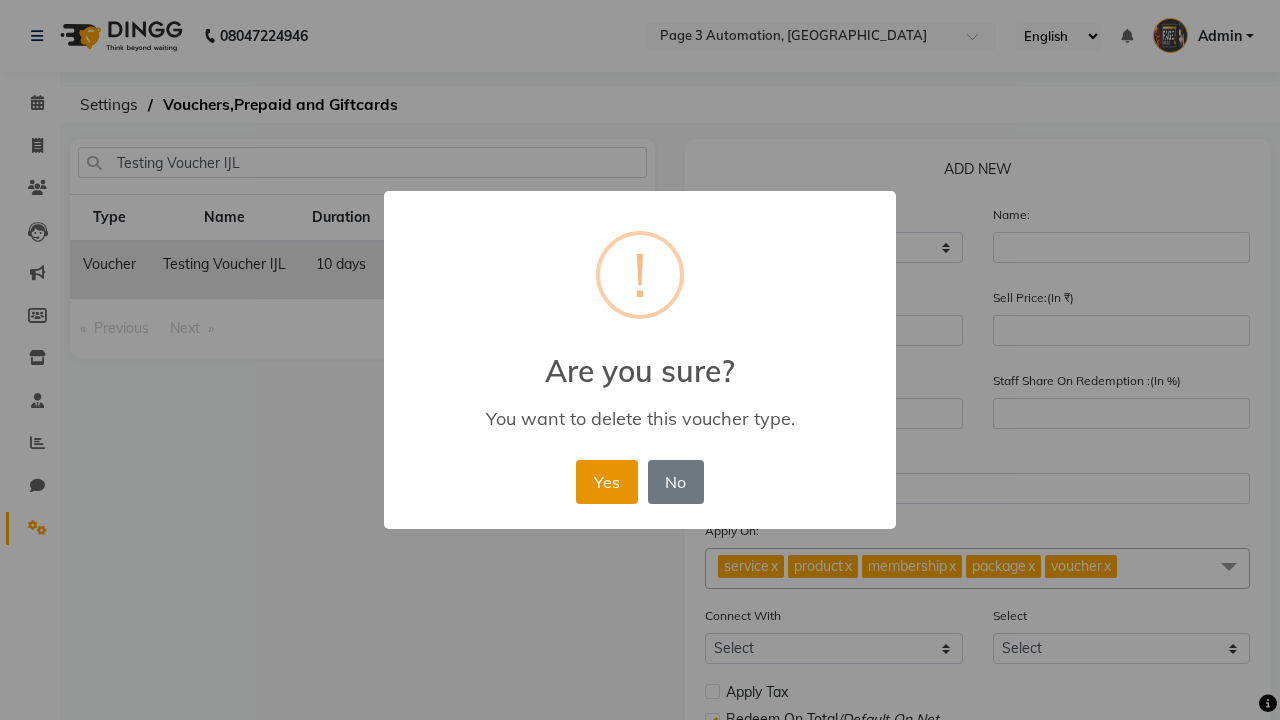 click on "Yes" at bounding box center [606, 482] 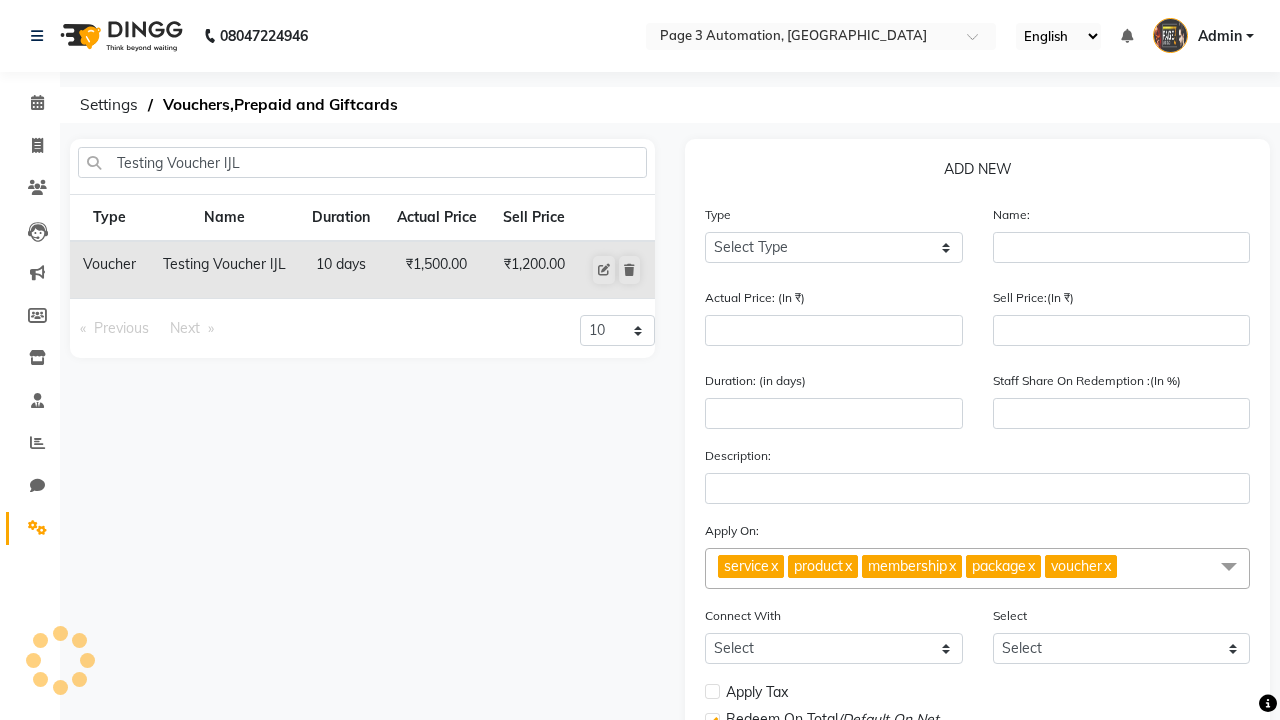 type 